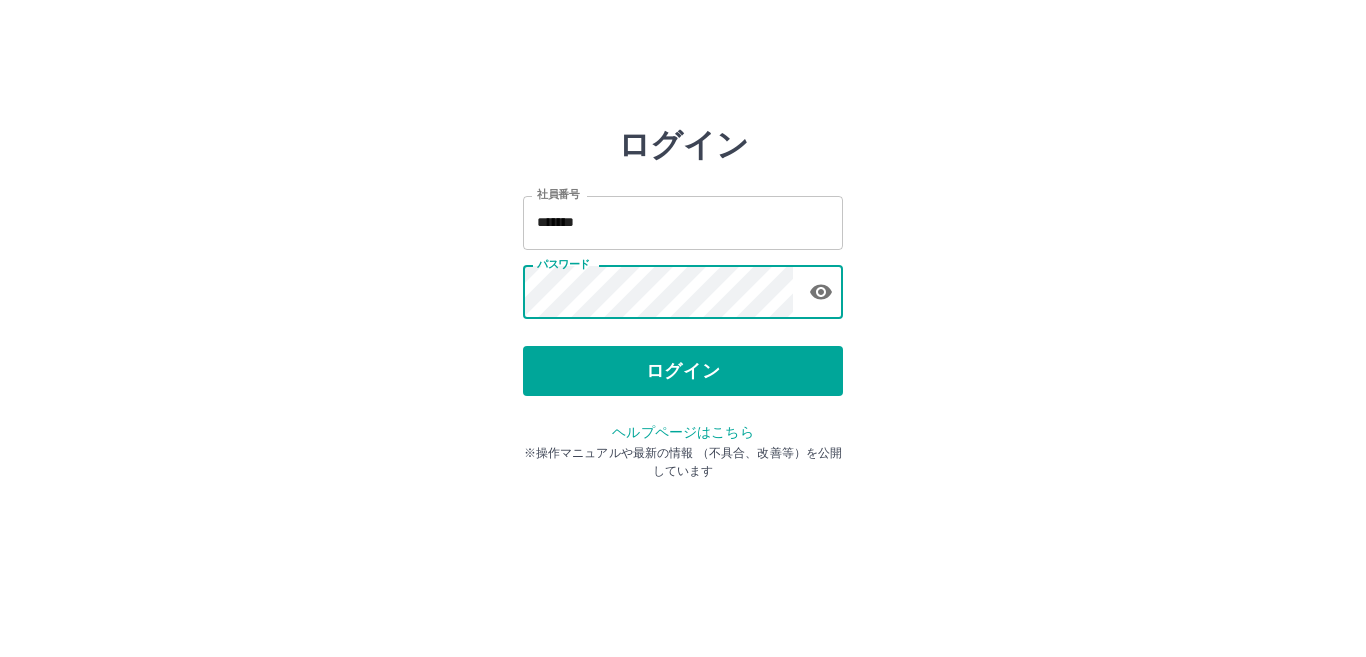 scroll, scrollTop: 0, scrollLeft: 0, axis: both 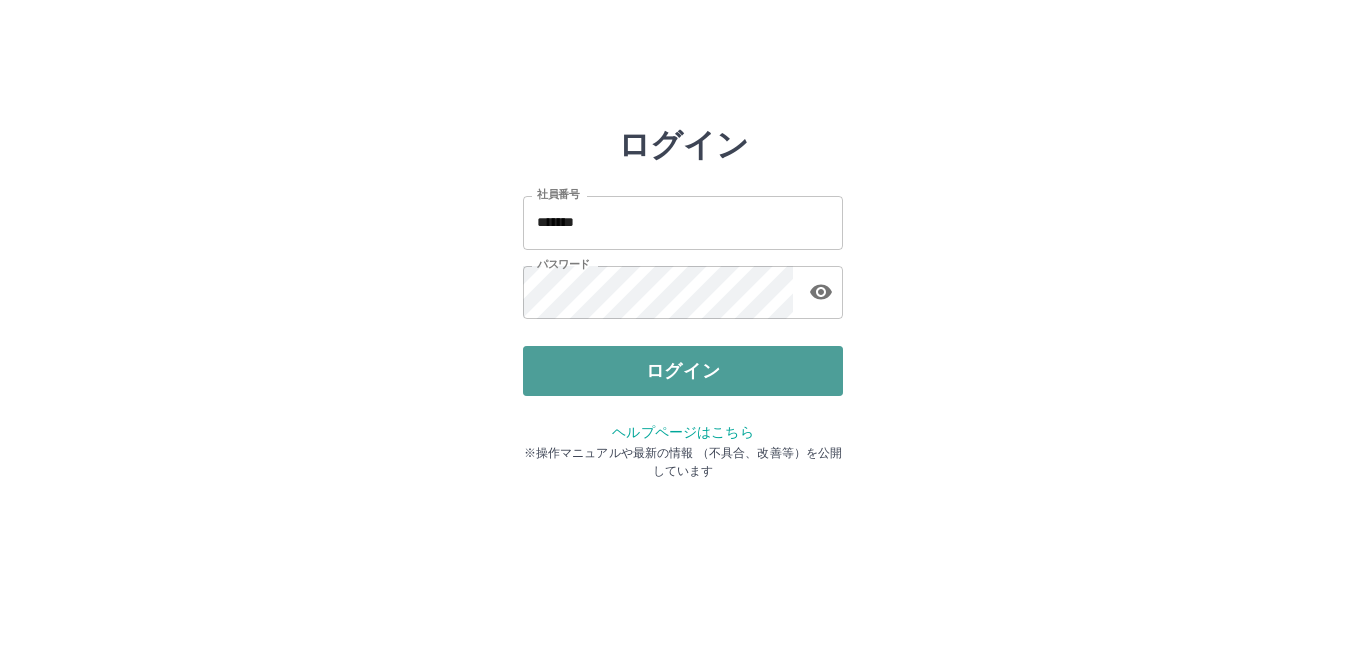 click on "ログイン" at bounding box center (683, 371) 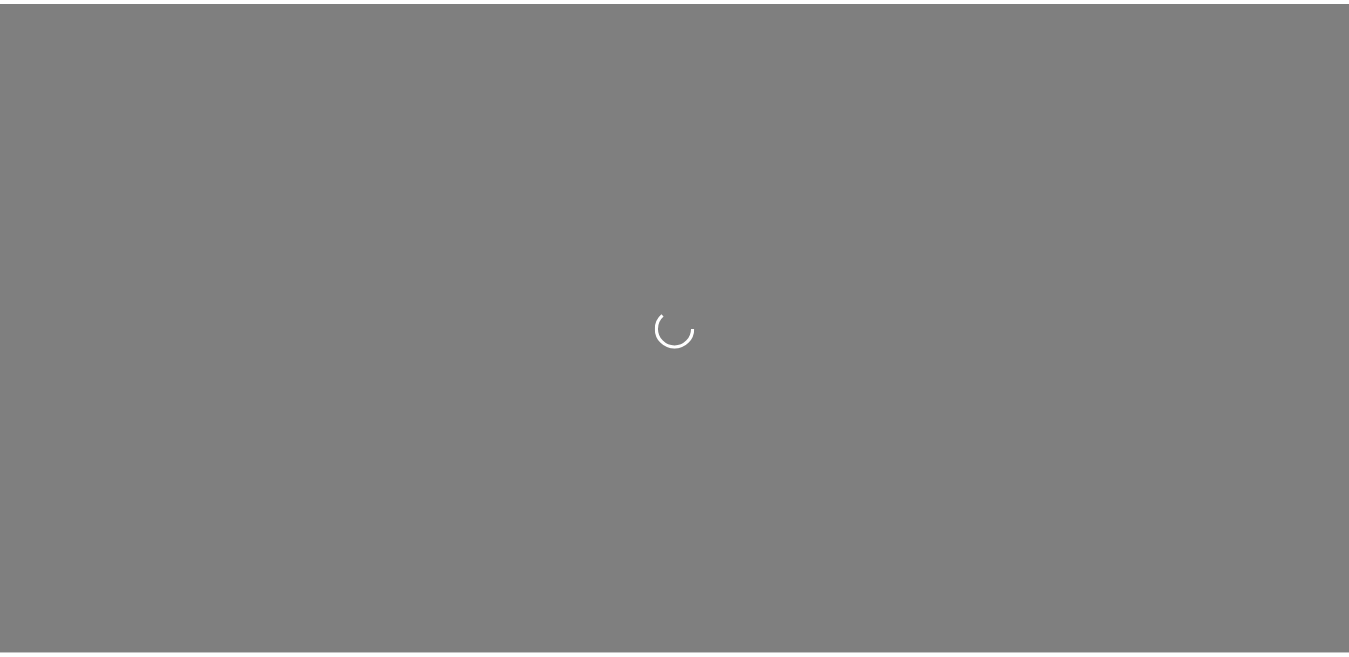 scroll, scrollTop: 0, scrollLeft: 0, axis: both 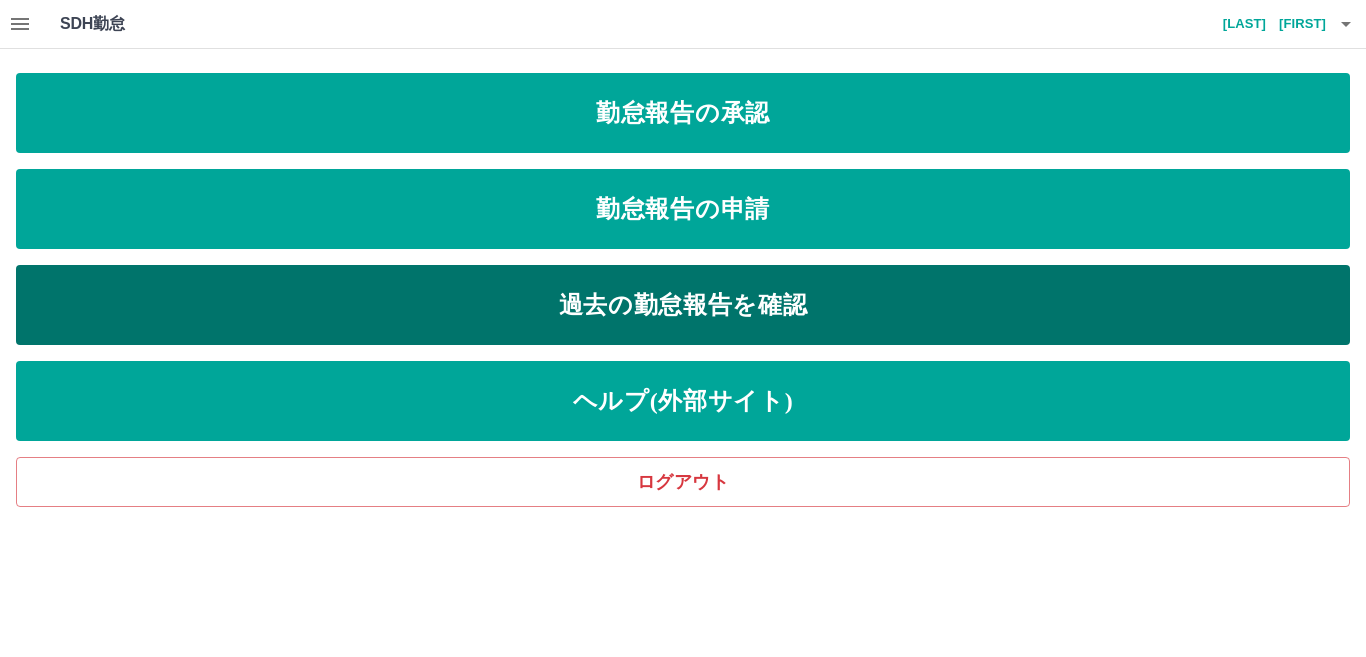 click on "過去の勤怠報告を確認" at bounding box center [683, 305] 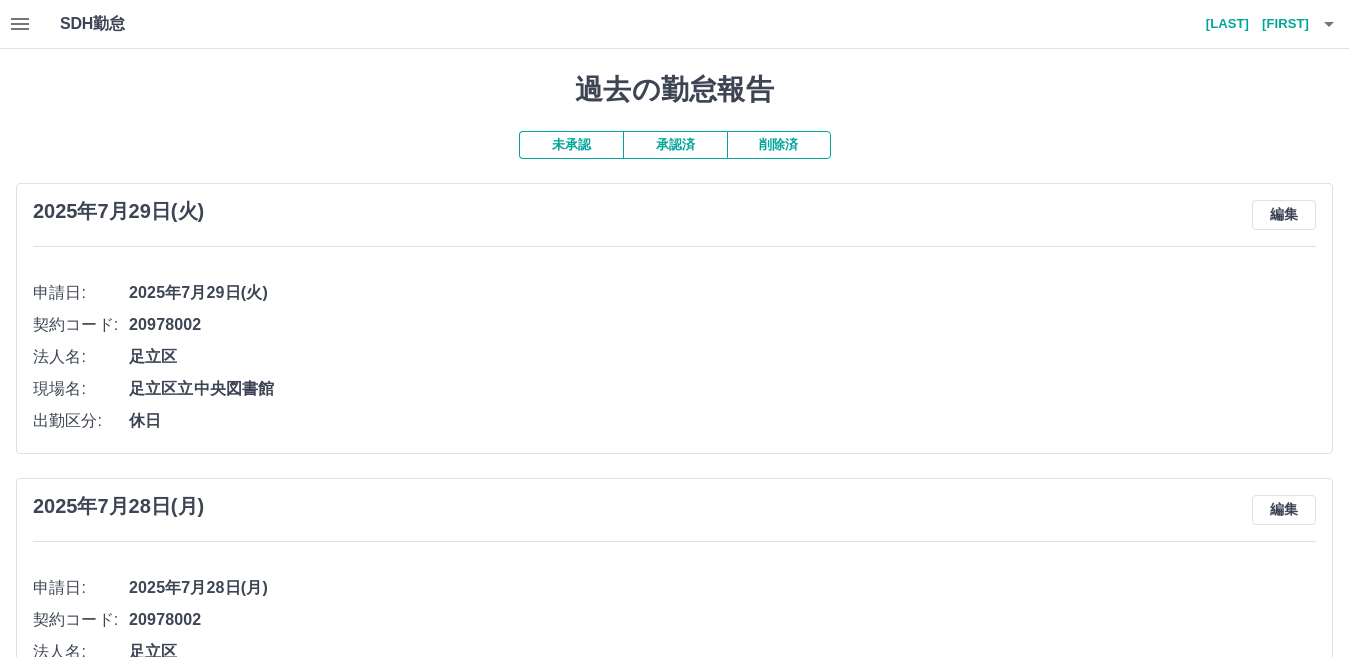 click on "承認済" at bounding box center [675, 145] 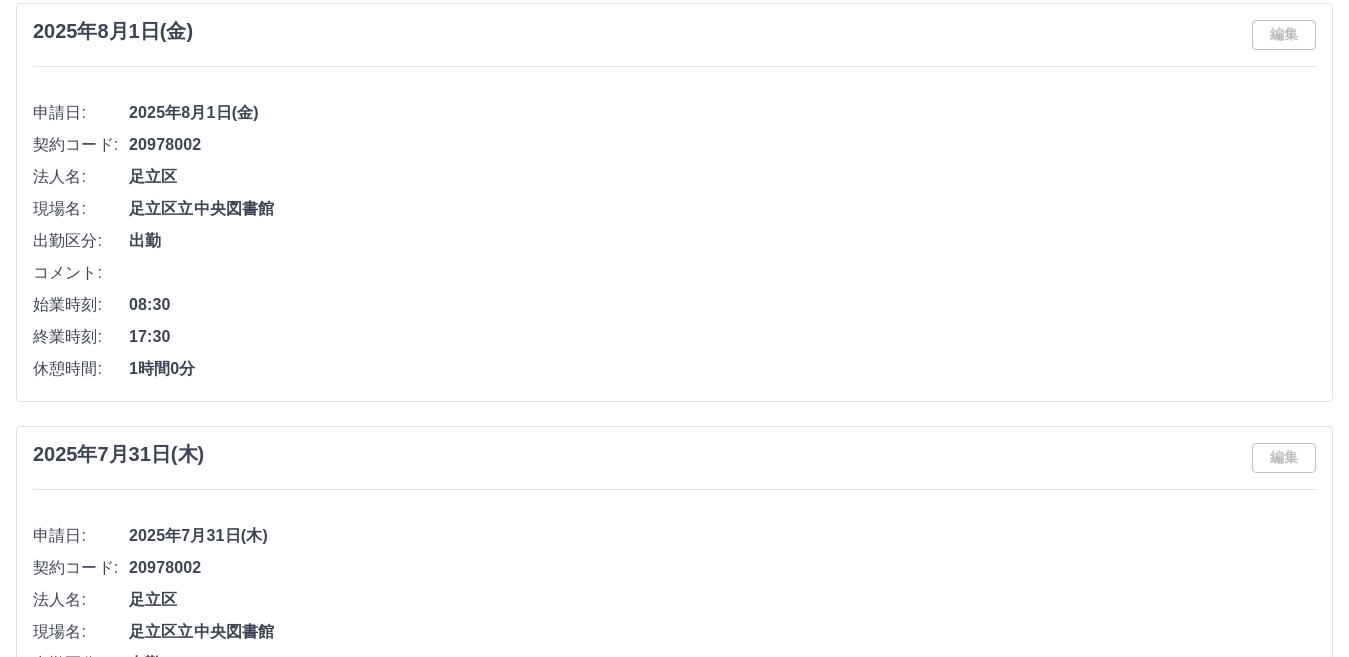 scroll, scrollTop: 0, scrollLeft: 0, axis: both 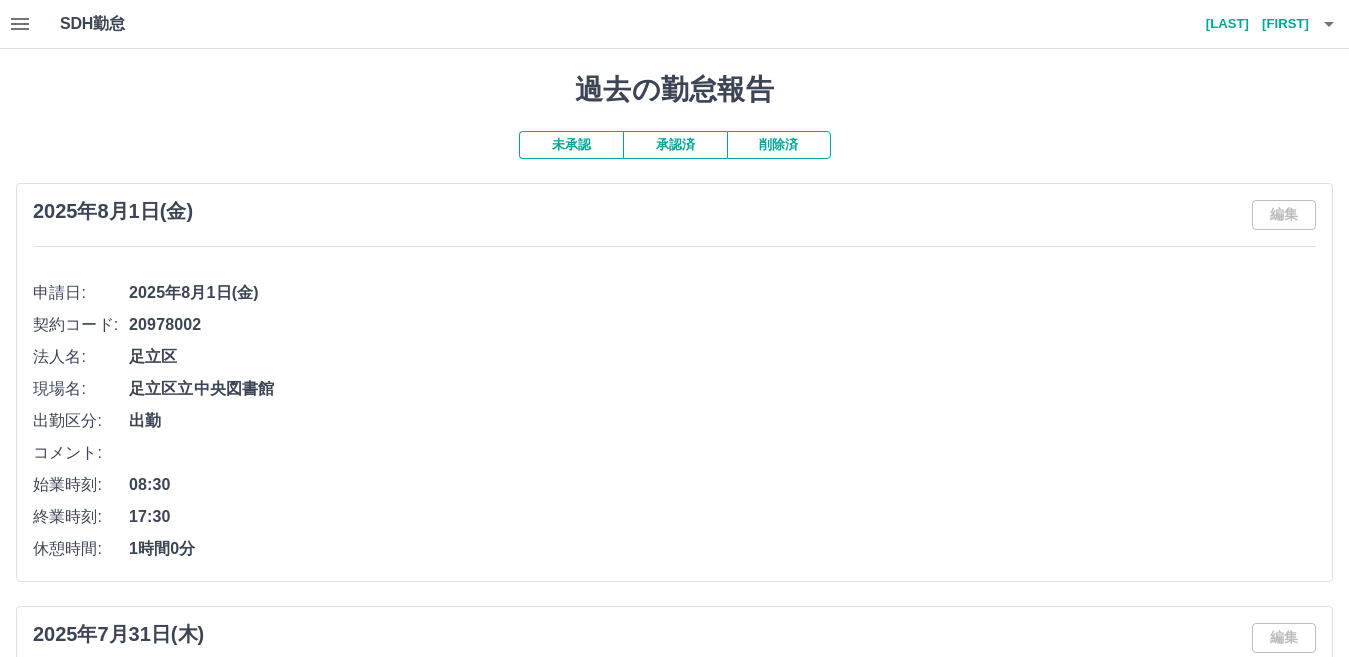 click 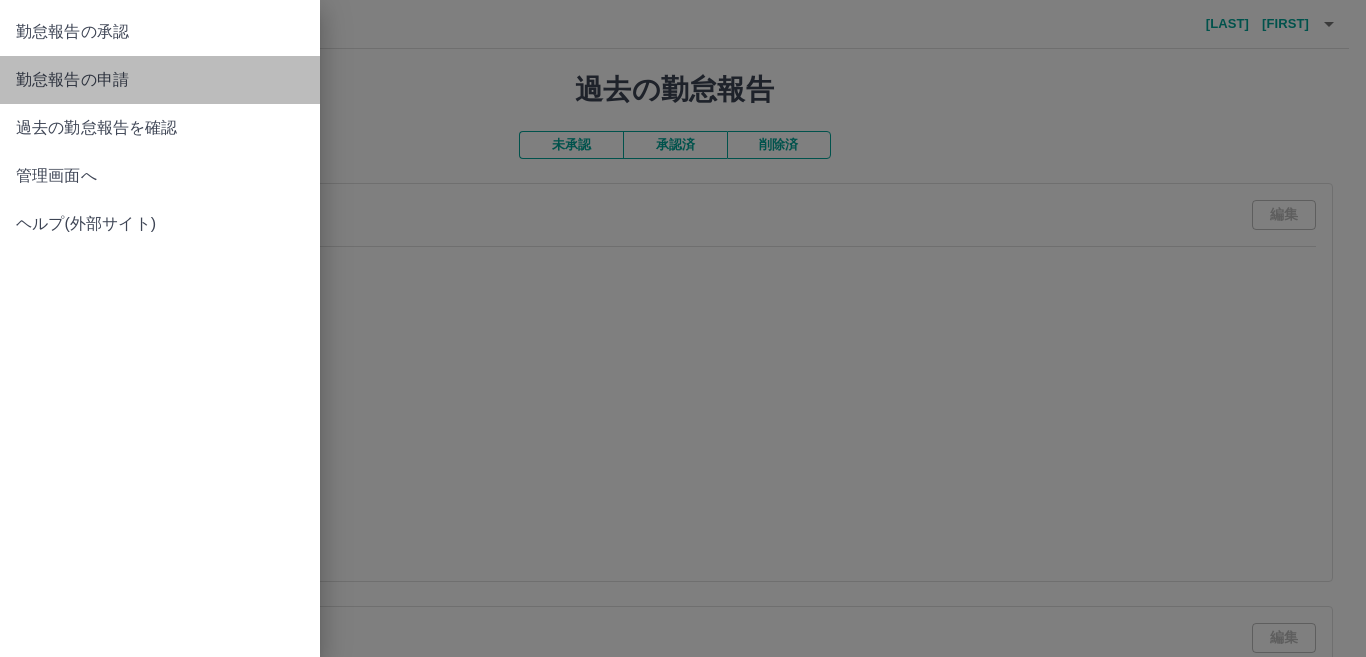 click on "勤怠報告の申請" at bounding box center [160, 80] 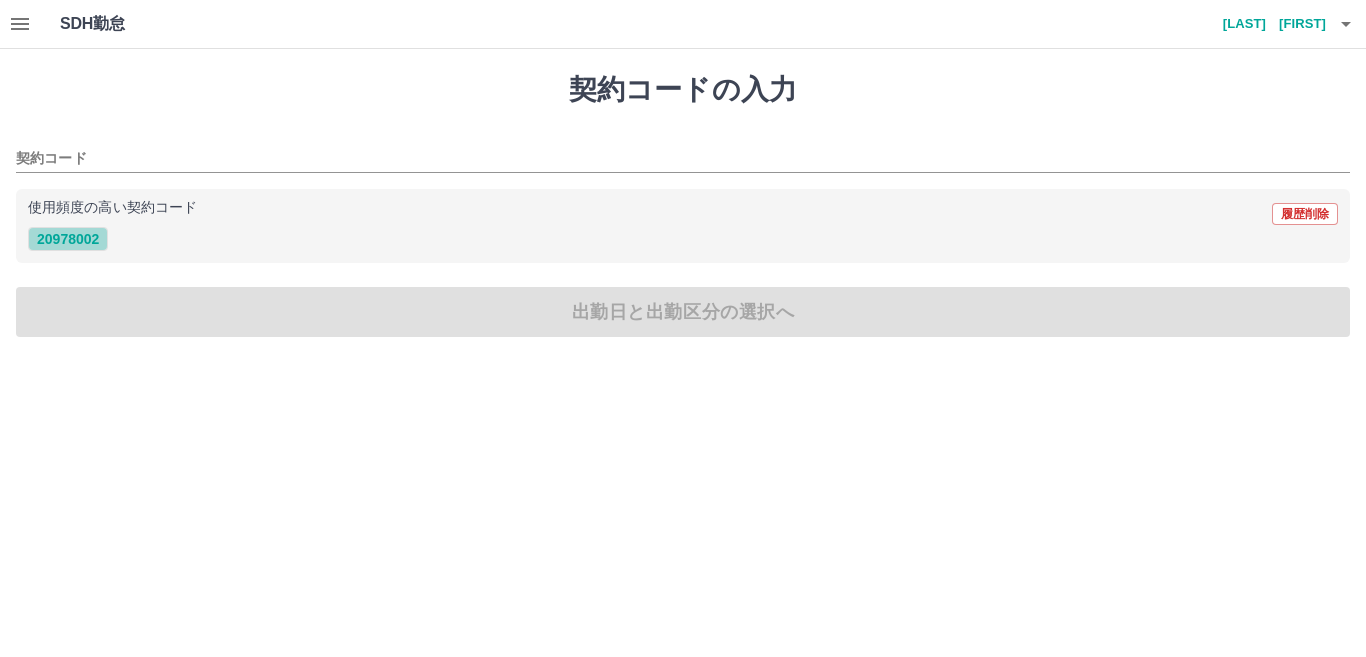 click on "20978002" at bounding box center (68, 239) 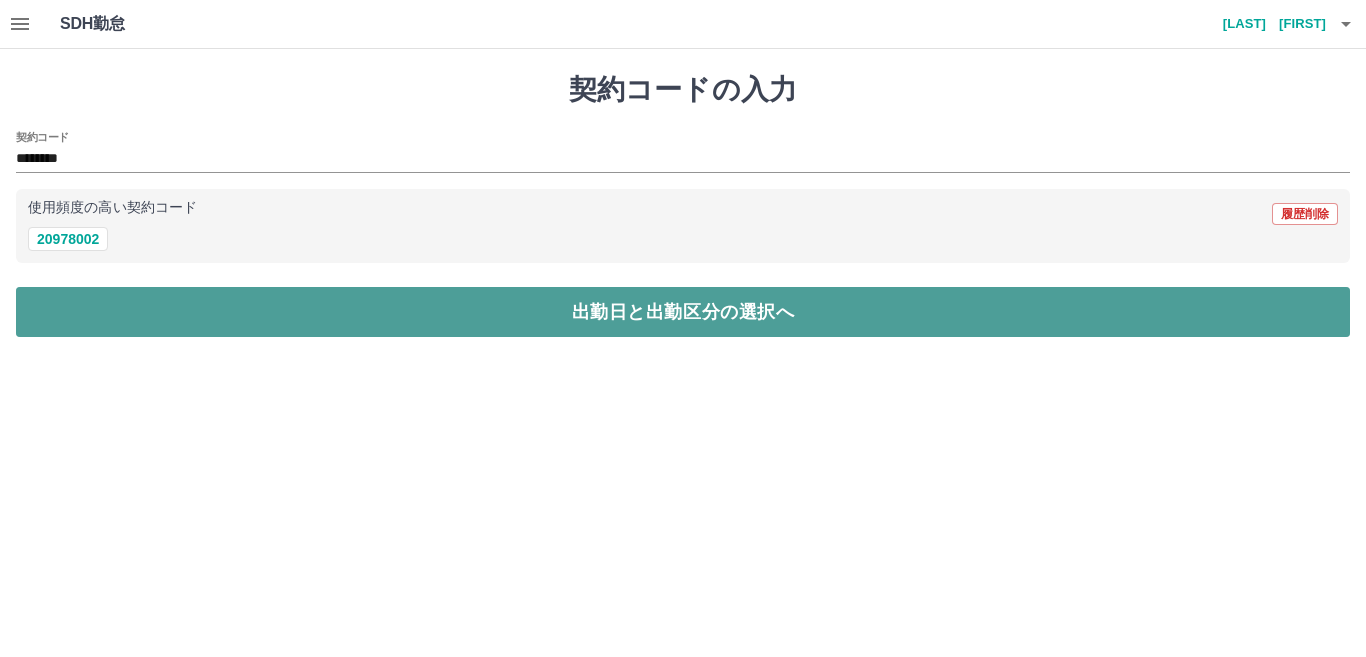 click on "出勤日と出勤区分の選択へ" at bounding box center (683, 312) 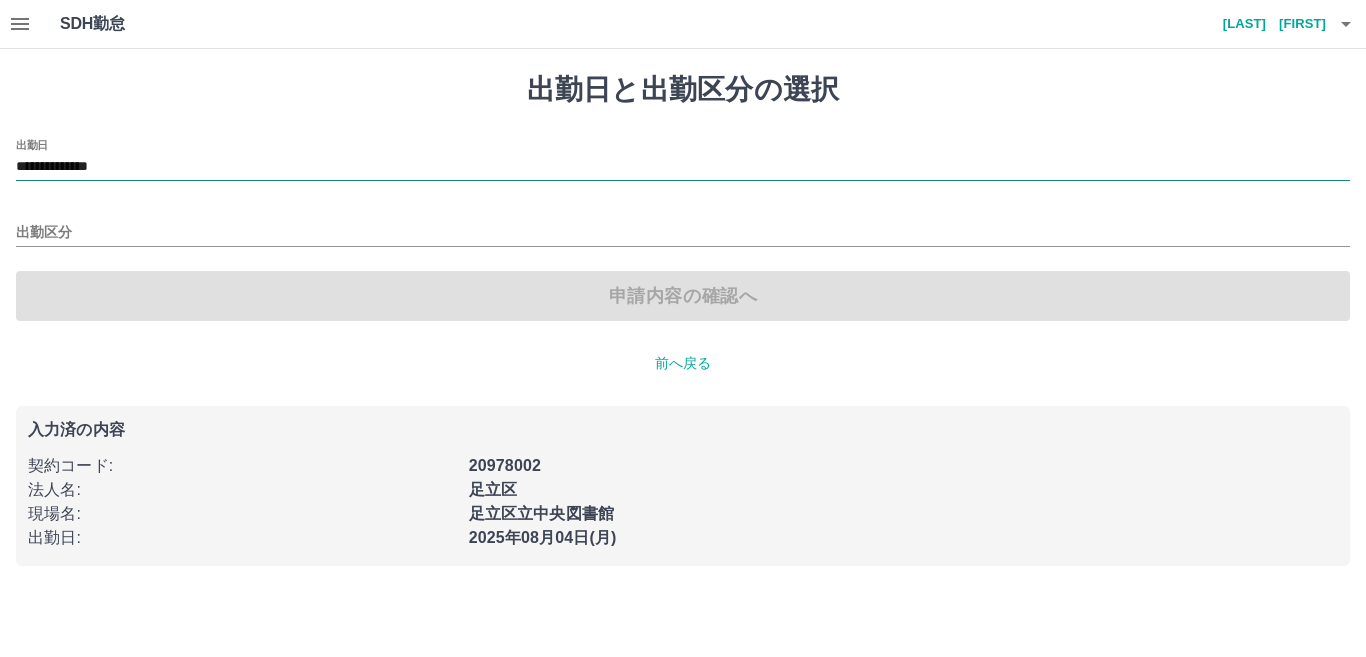 click on "**********" at bounding box center (683, 167) 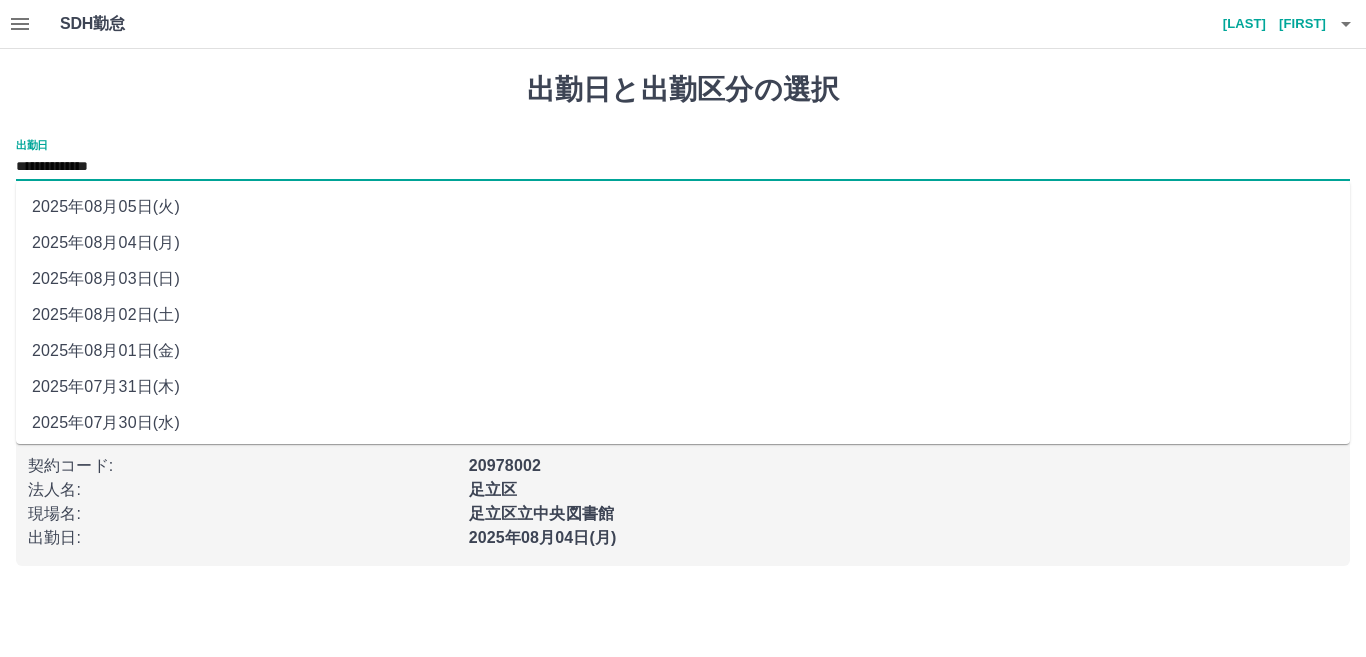 click on "2025年08月03日(日)" at bounding box center [683, 279] 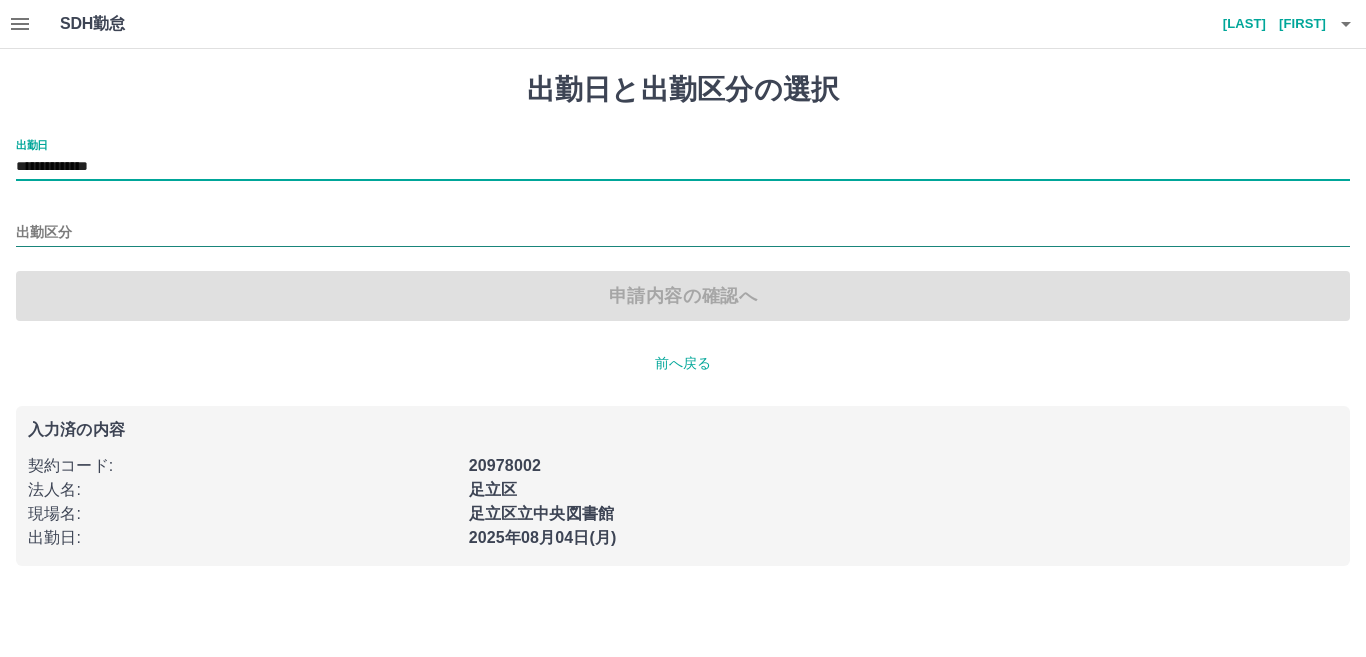 click on "出勤区分" at bounding box center (683, 233) 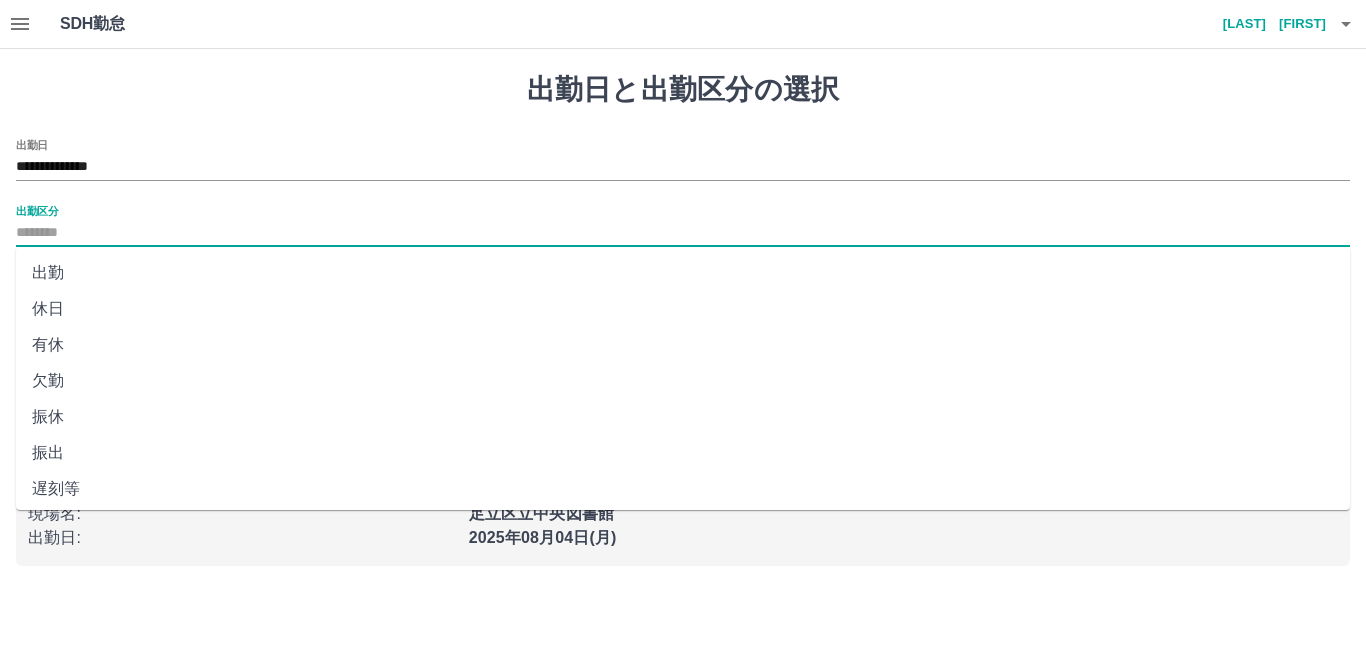 click on "出勤" at bounding box center (683, 273) 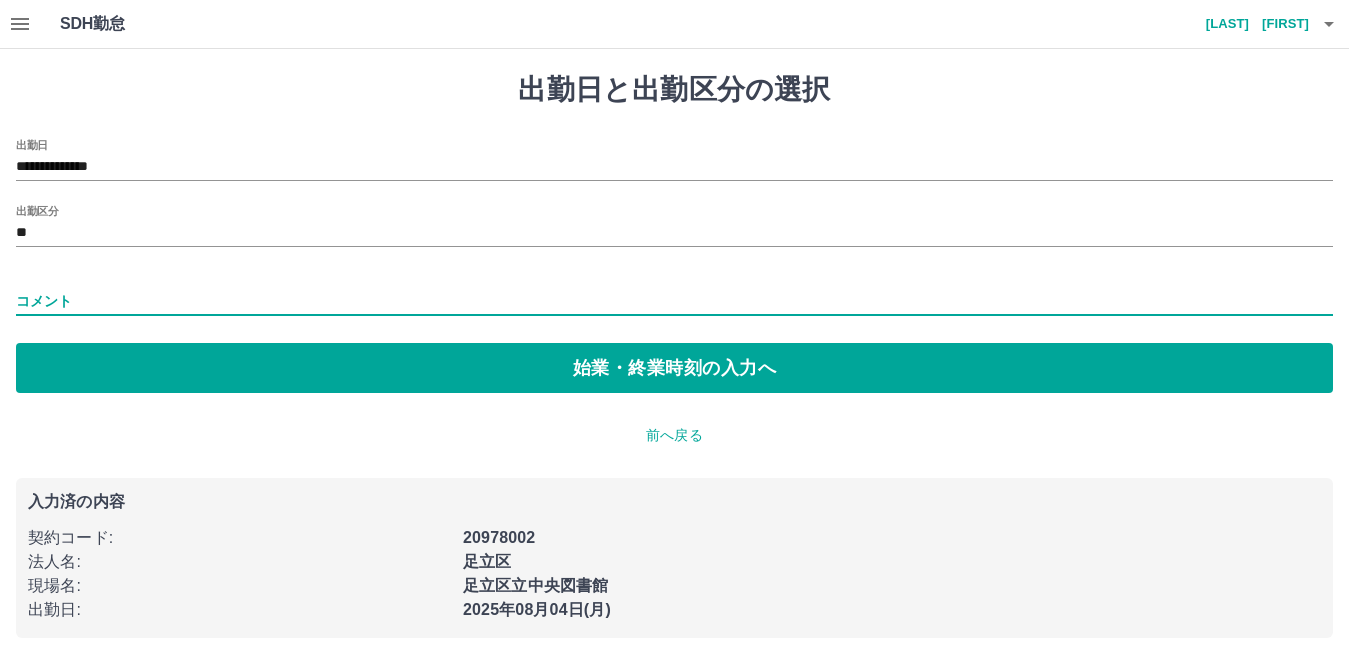 click on "コメント" at bounding box center (674, 301) 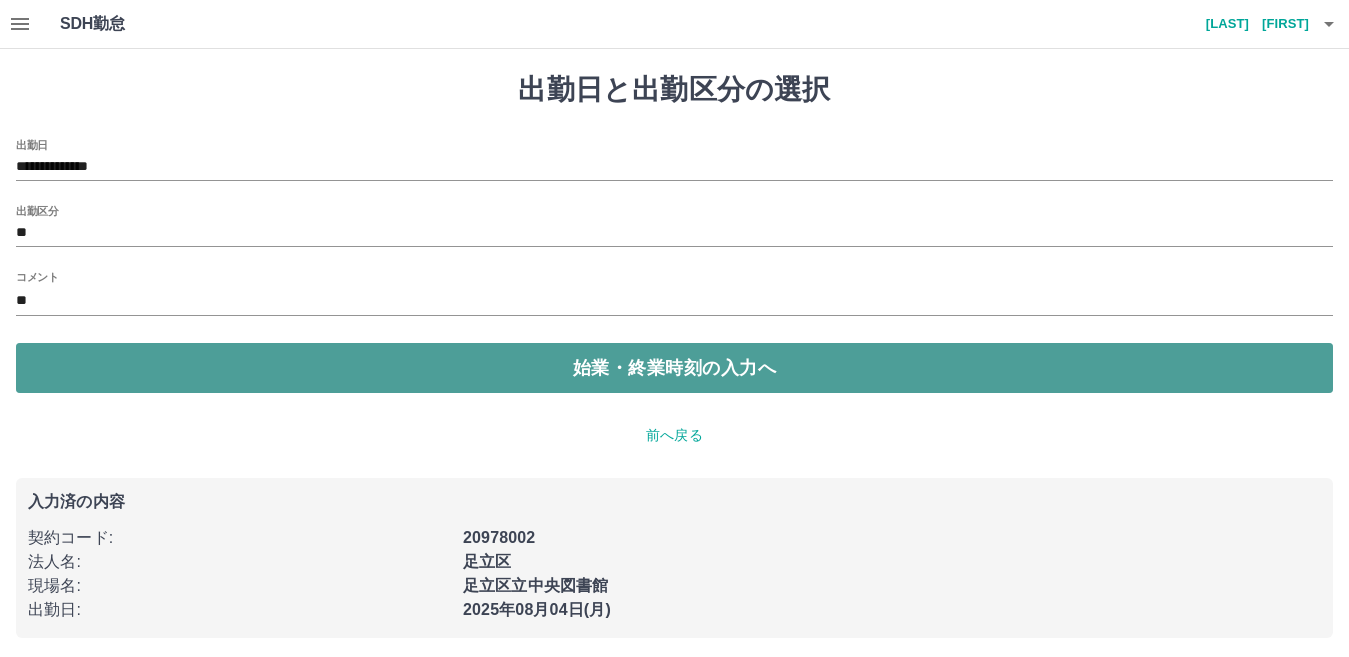 click on "始業・終業時刻の入力へ" at bounding box center (674, 368) 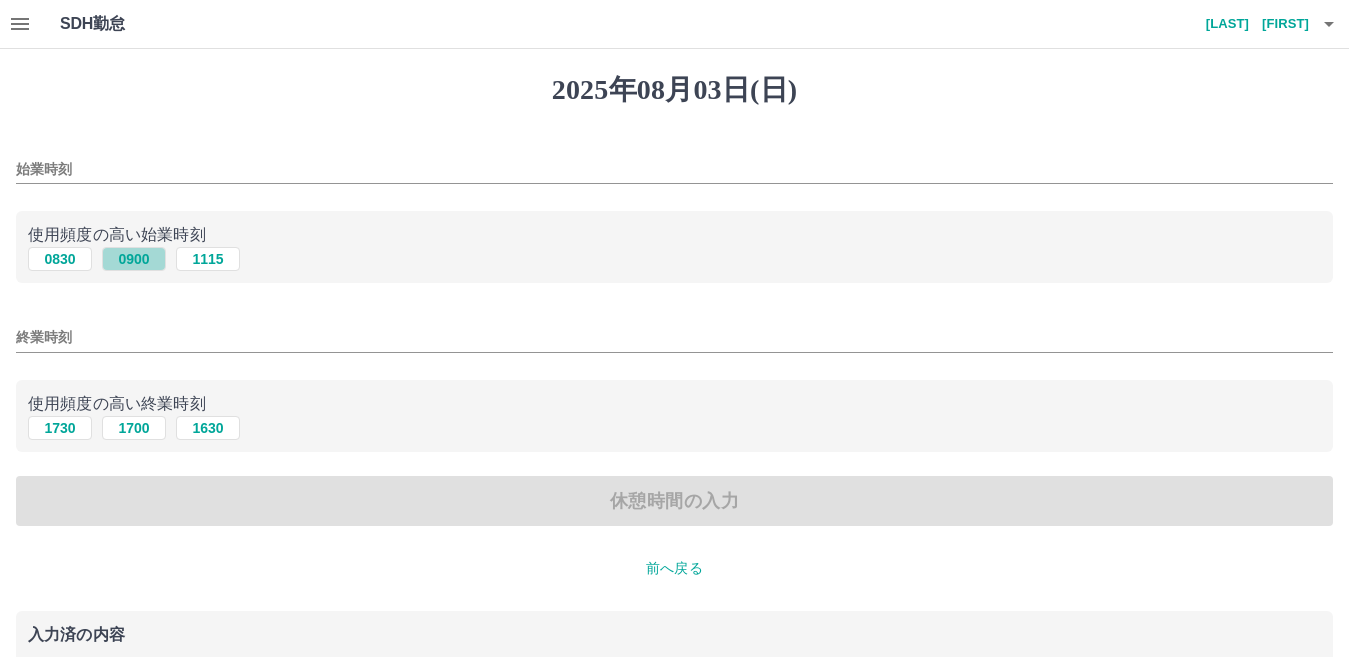 click on "0900" at bounding box center [134, 259] 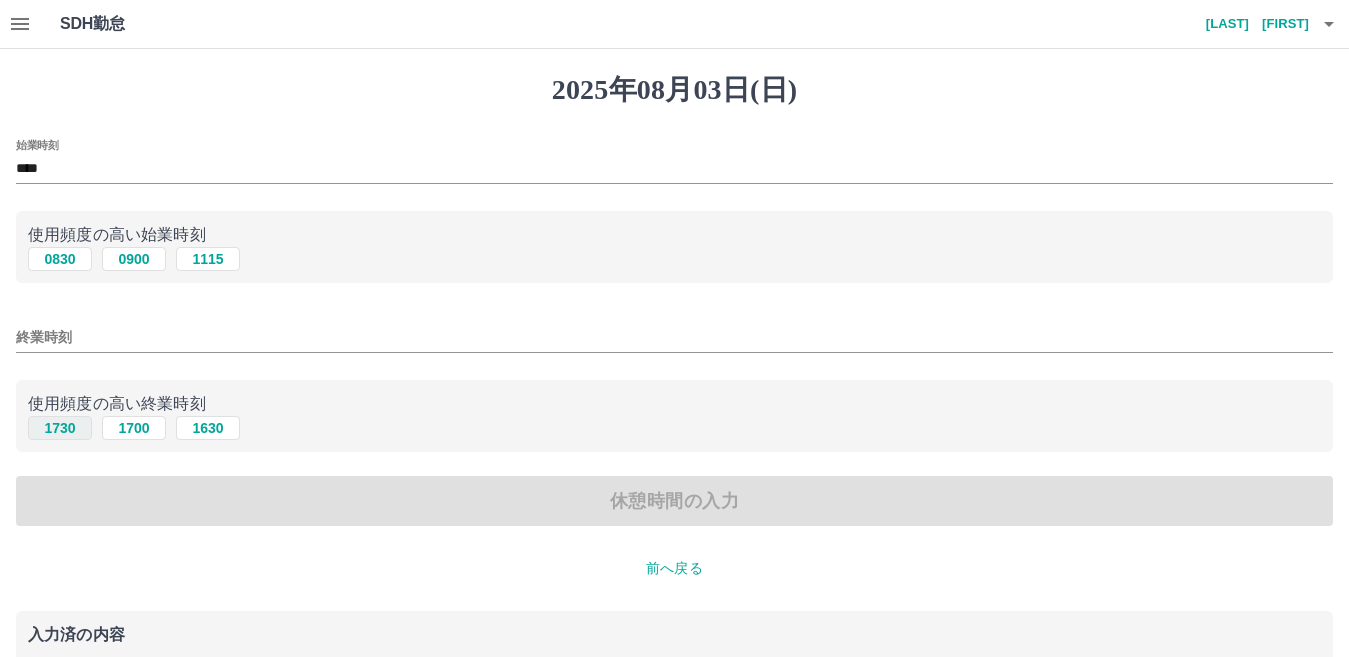 click on "1730" at bounding box center [60, 428] 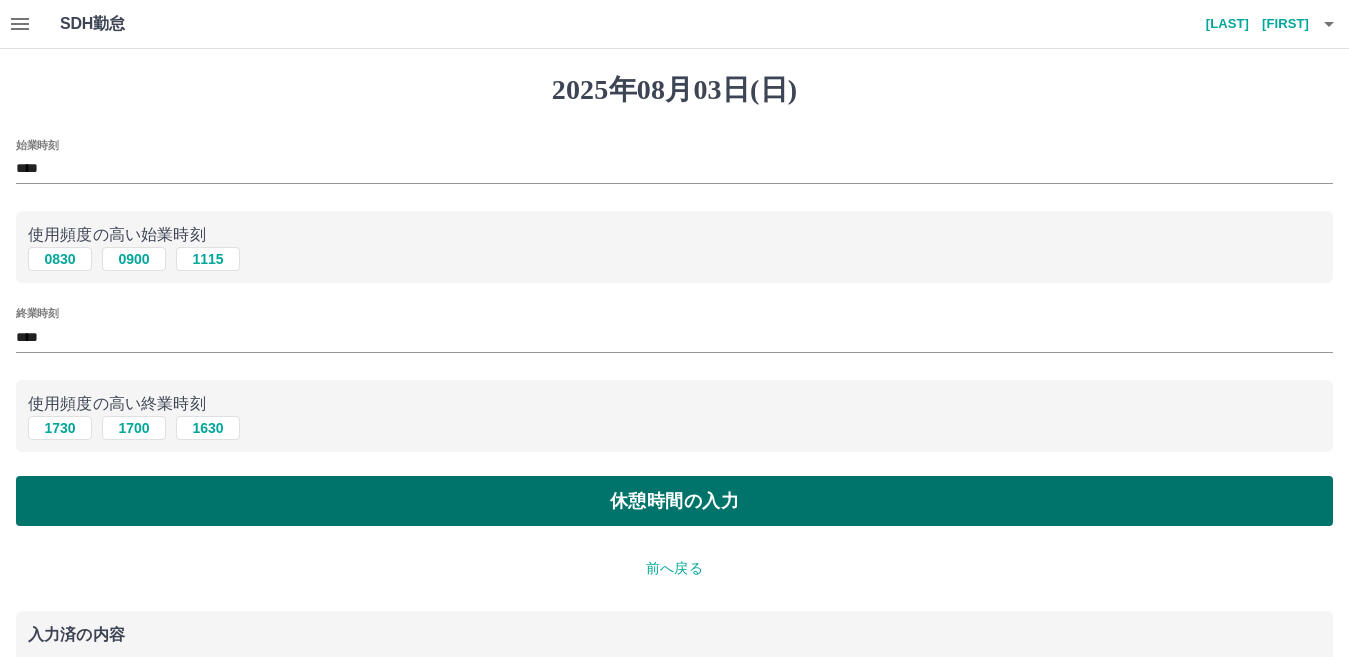 click on "休憩時間の入力" at bounding box center [674, 501] 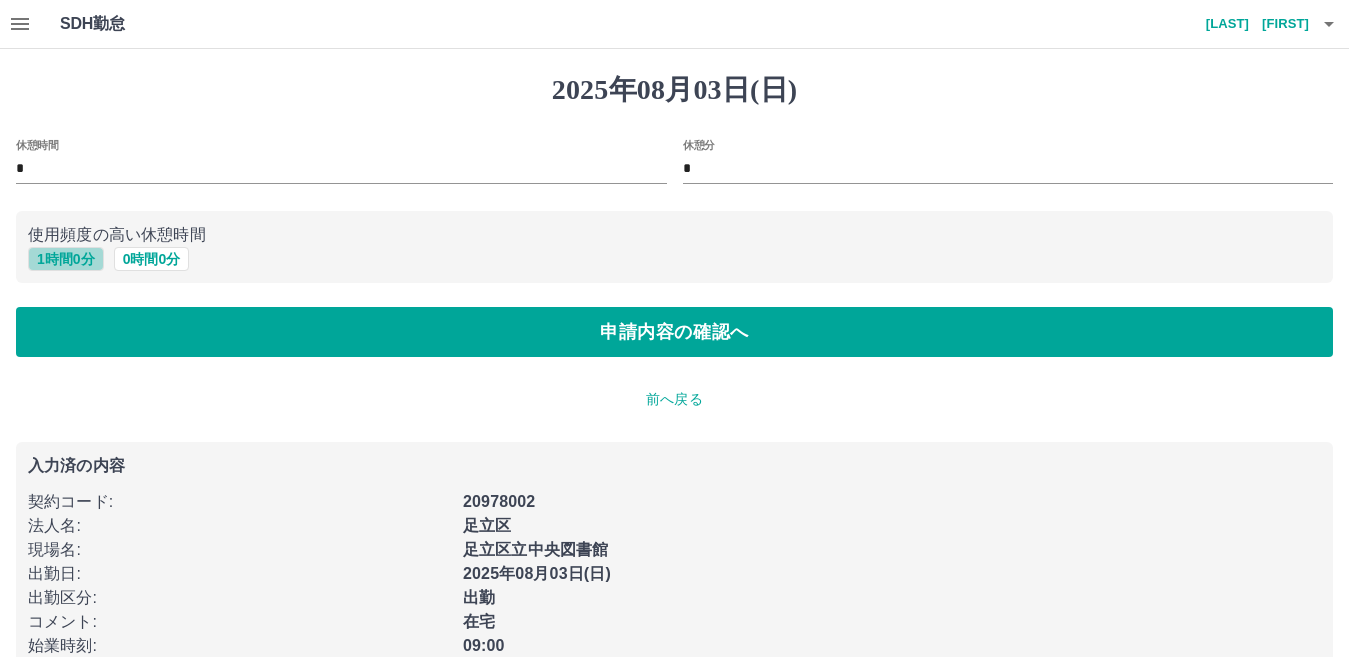 click on "1 時間 0 分" at bounding box center (66, 259) 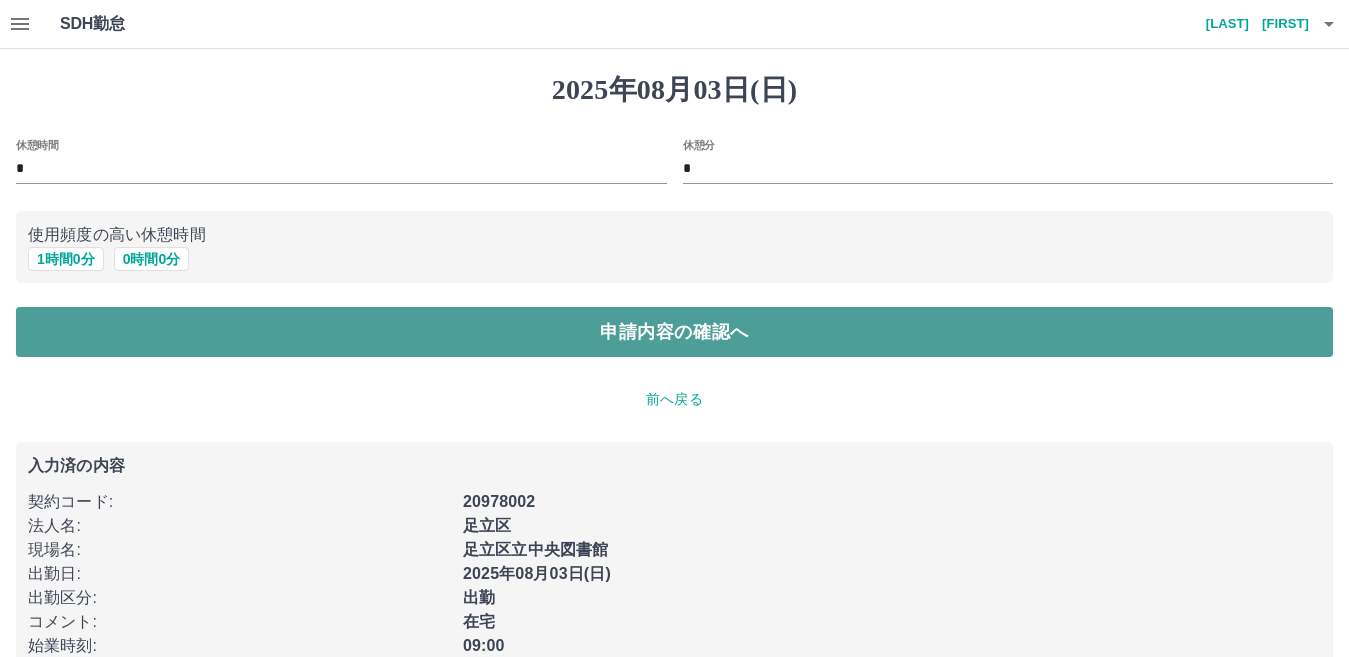 click on "申請内容の確認へ" at bounding box center [674, 332] 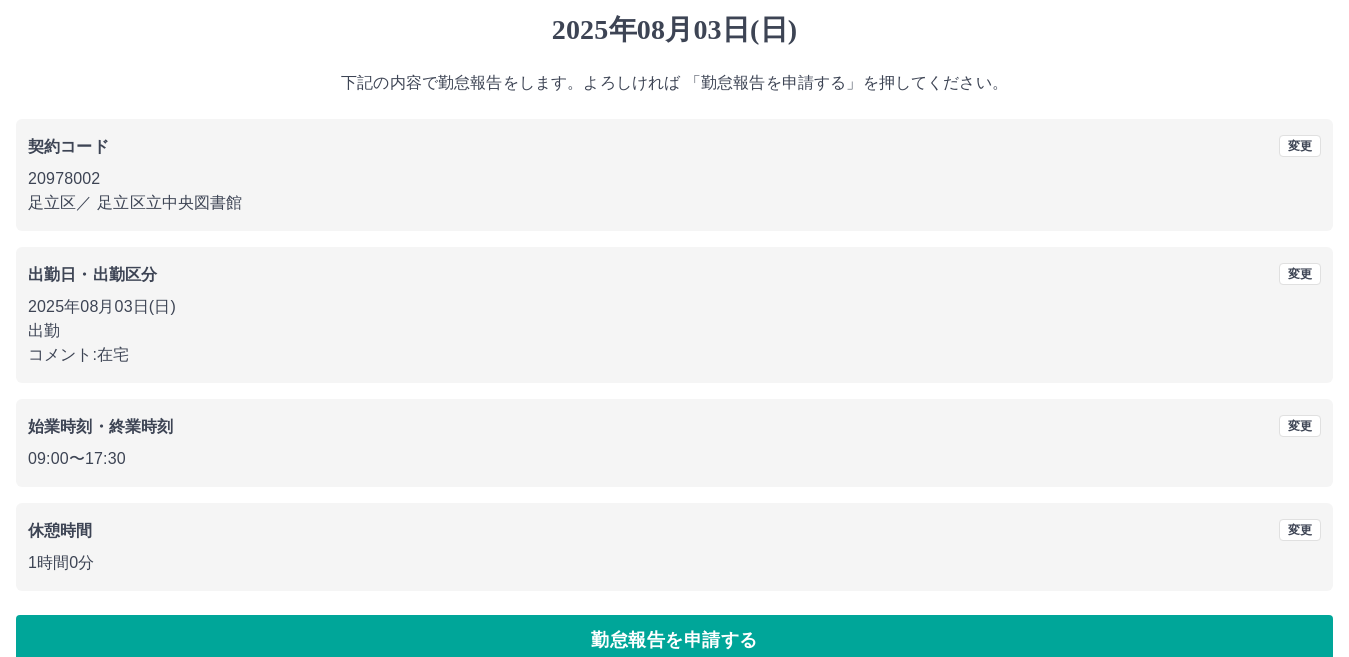 scroll, scrollTop: 92, scrollLeft: 0, axis: vertical 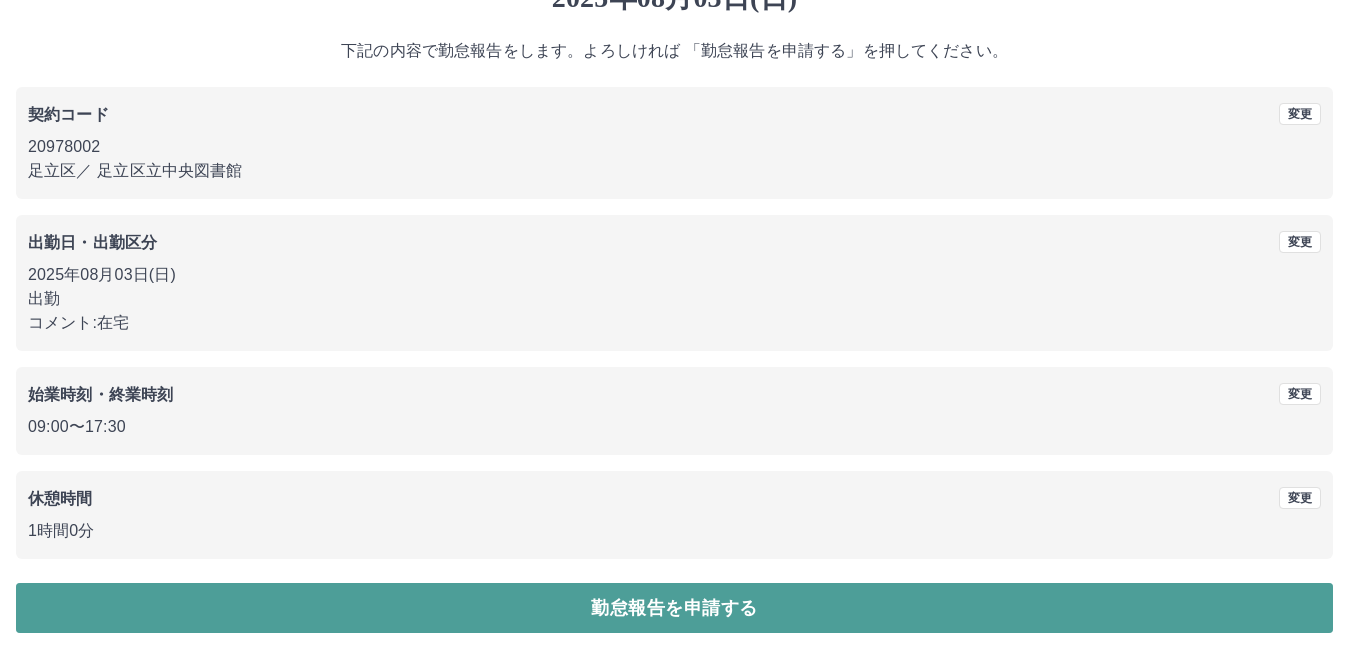 click on "勤怠報告を申請する" at bounding box center [674, 608] 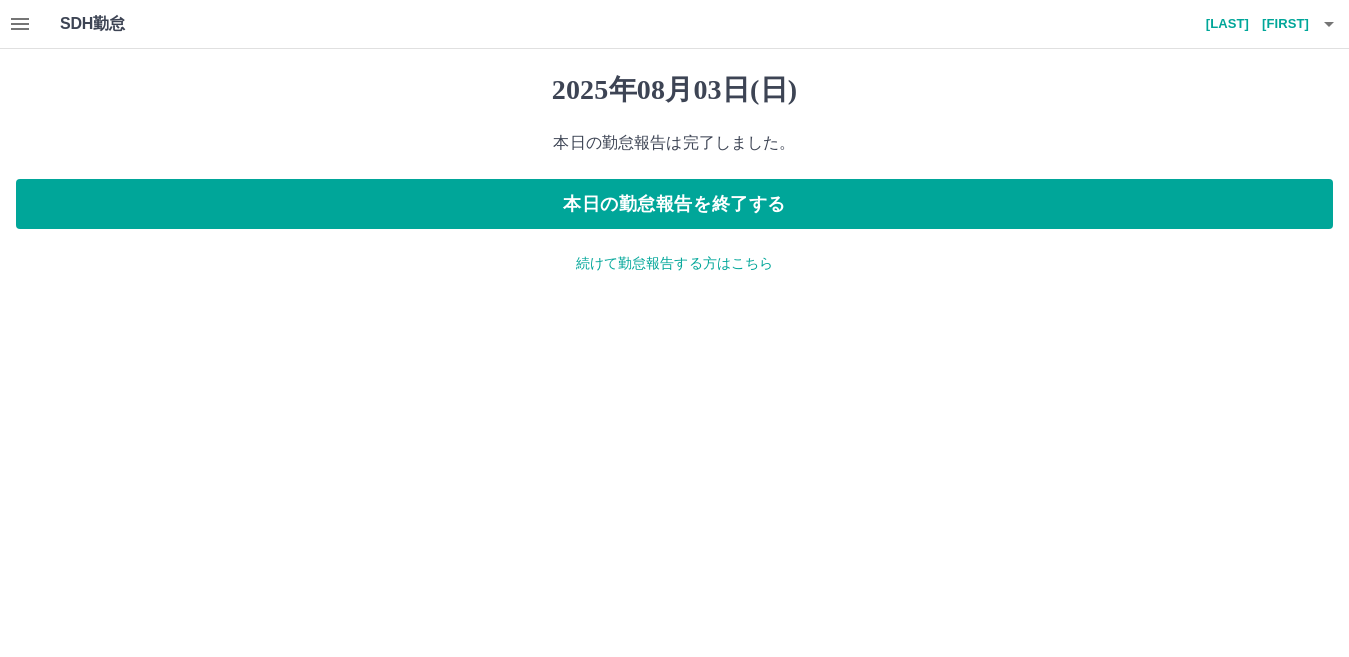scroll, scrollTop: 0, scrollLeft: 0, axis: both 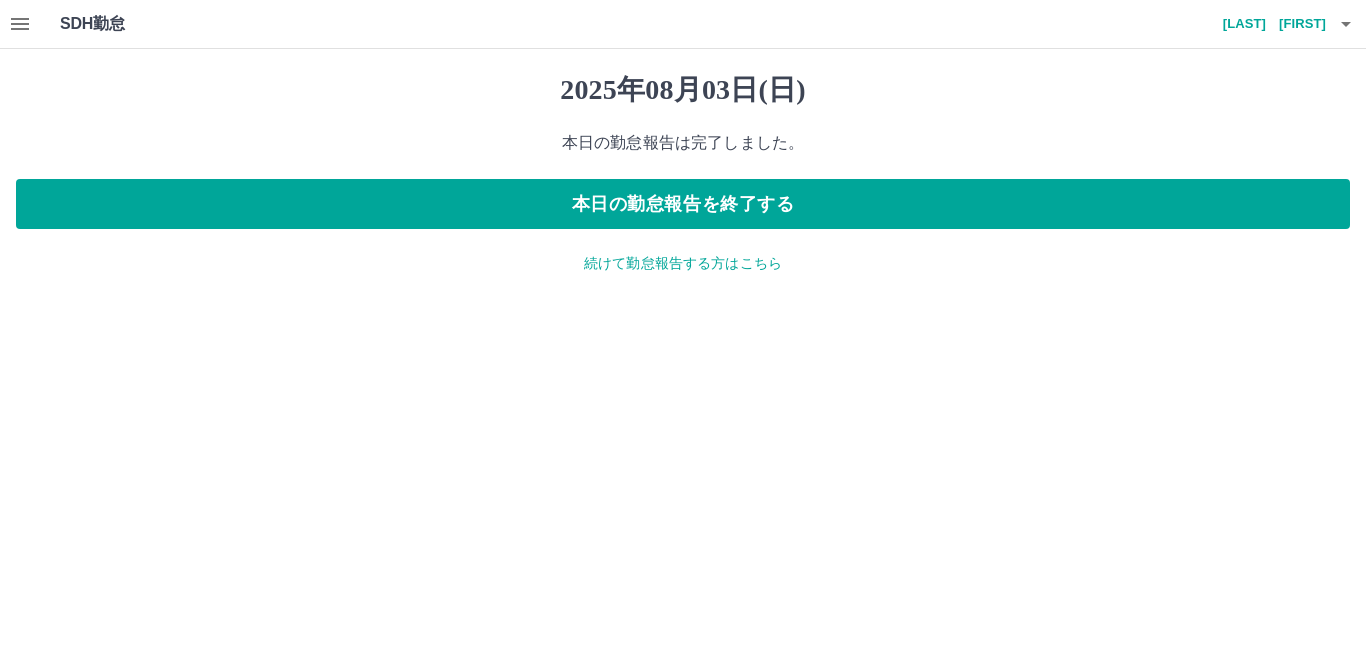click on "続けて勤怠報告する方はこちら" at bounding box center [683, 263] 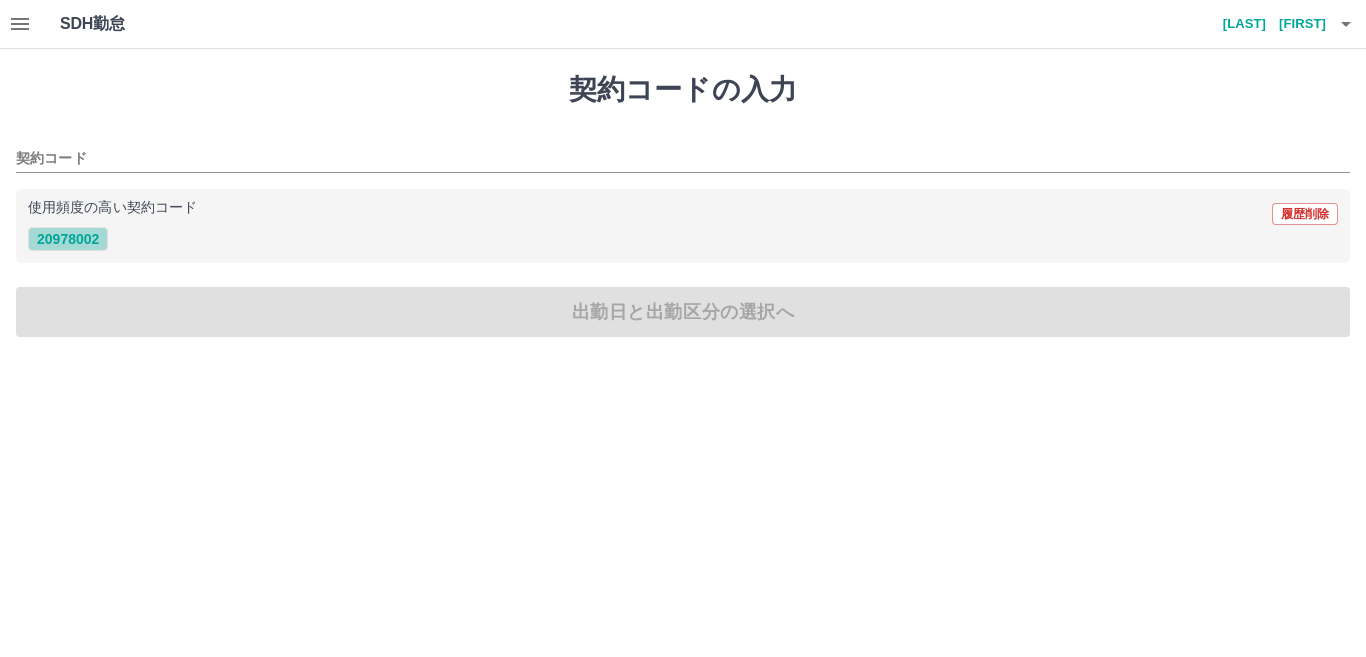 click on "20978002" at bounding box center (68, 239) 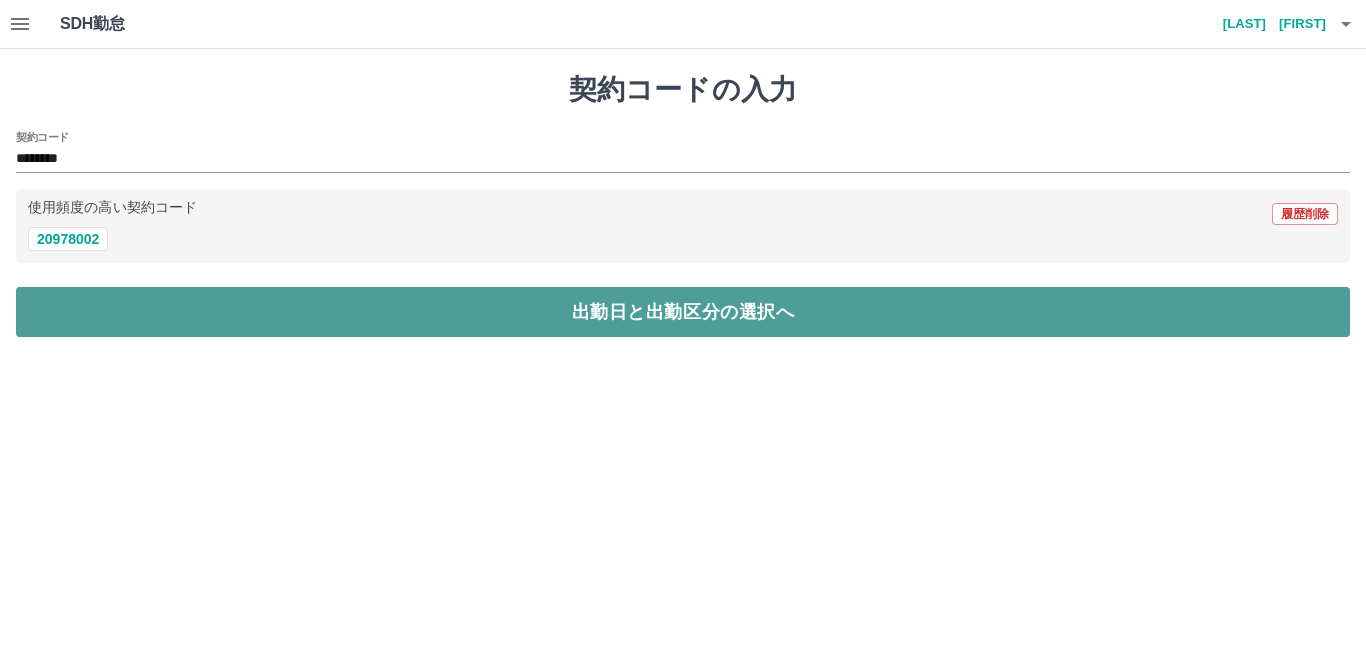 click on "出勤日と出勤区分の選択へ" at bounding box center [683, 312] 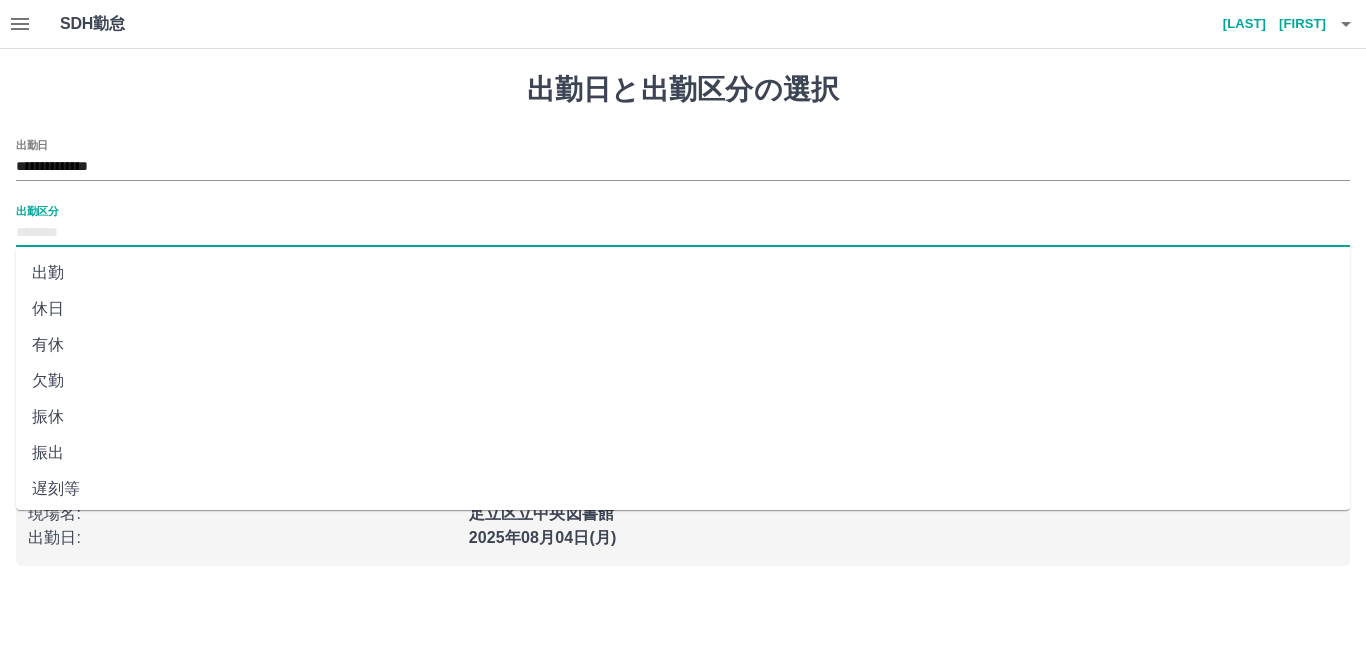 click on "出勤区分" at bounding box center (683, 233) 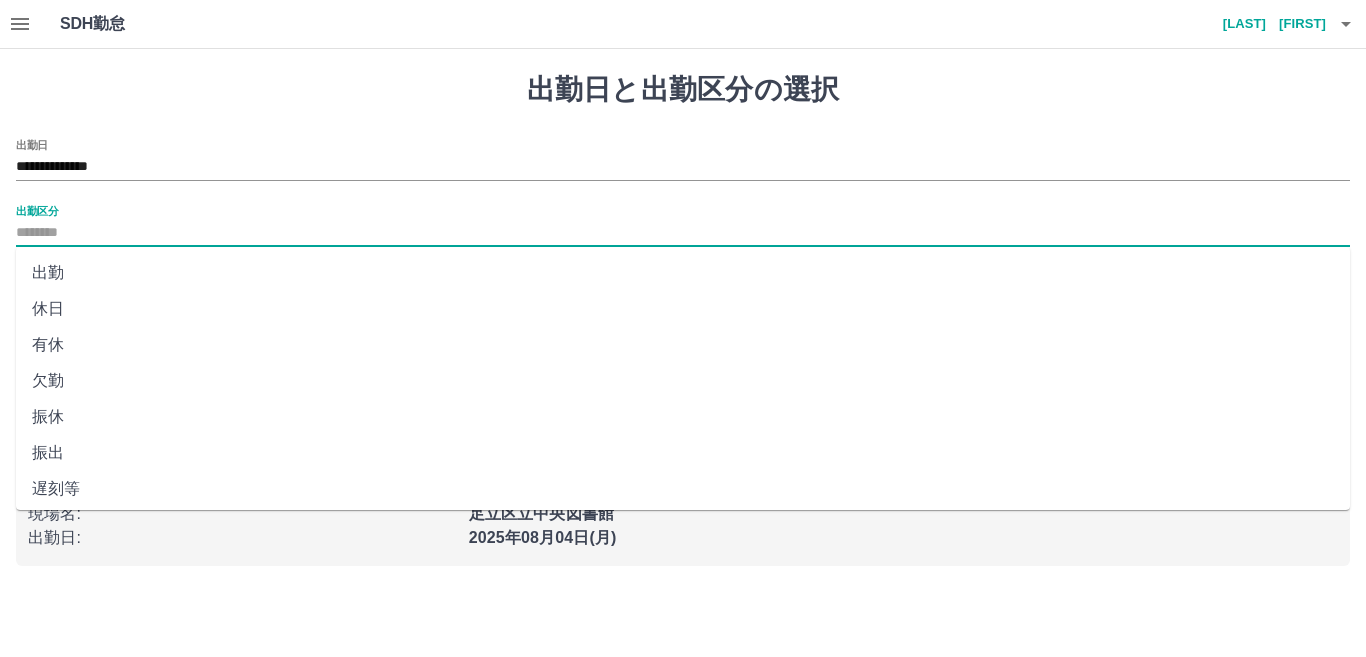 click on "出勤" at bounding box center (683, 273) 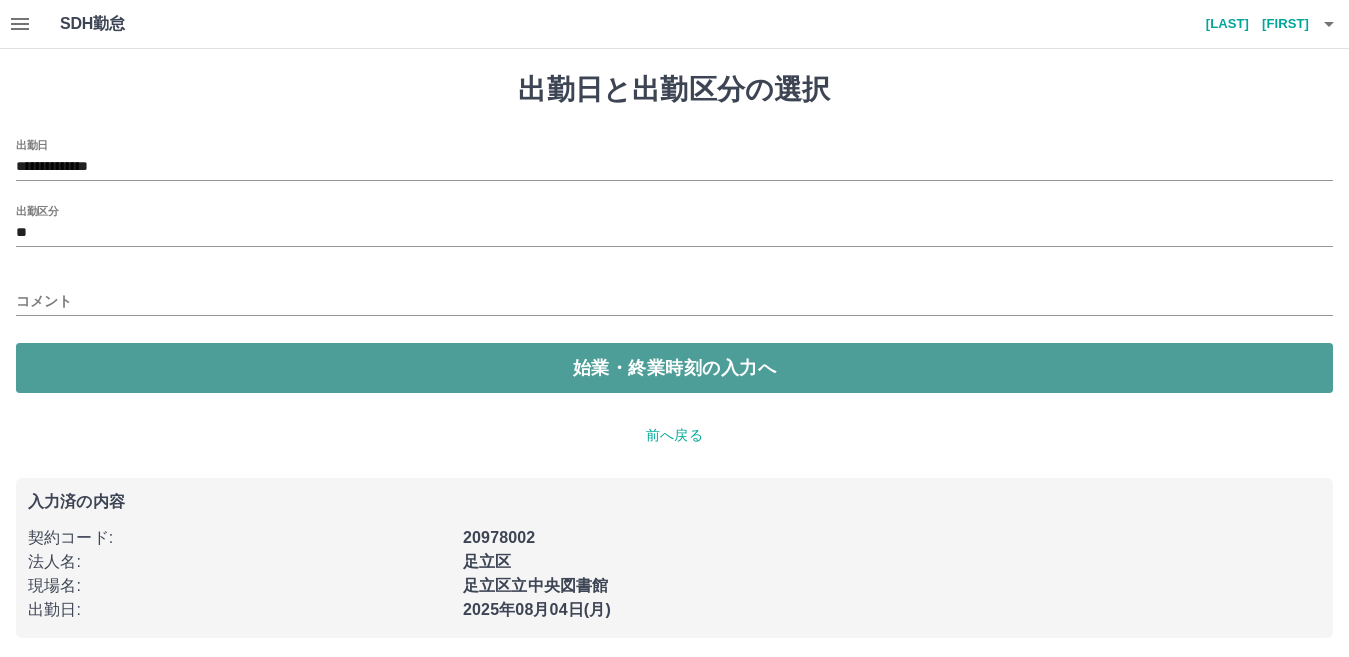 click on "始業・終業時刻の入力へ" at bounding box center [674, 368] 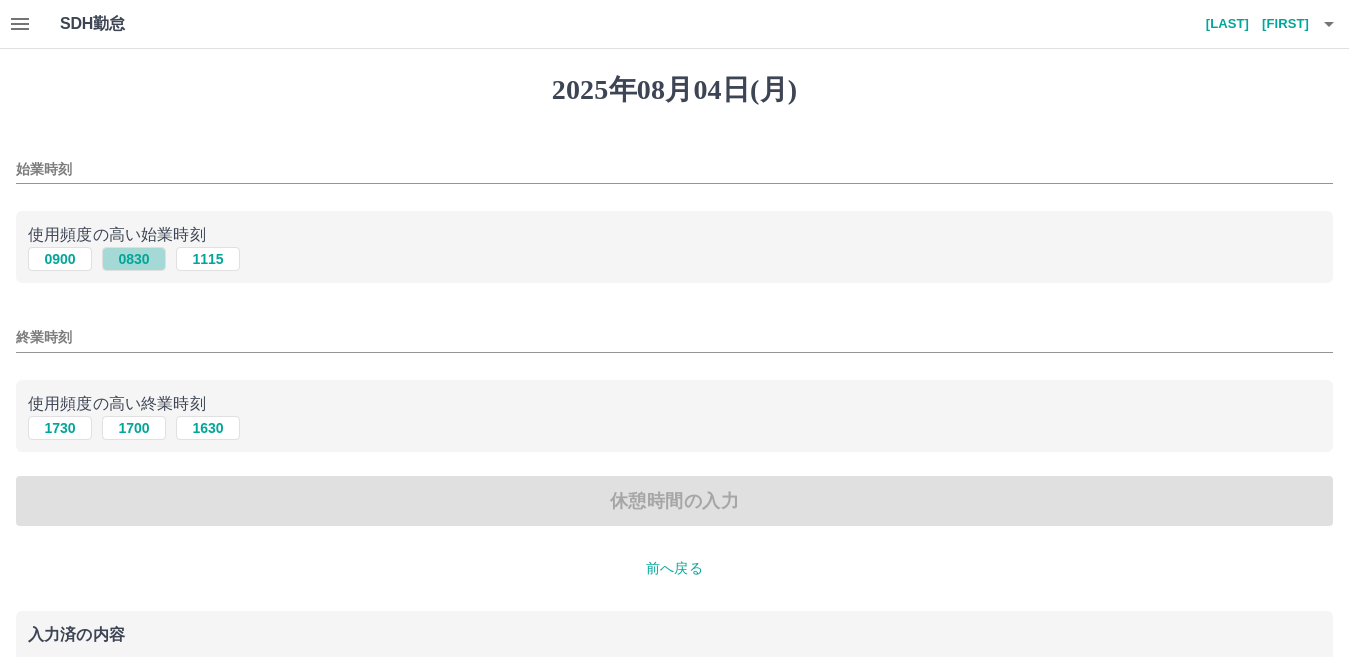 click on "0830" at bounding box center (134, 259) 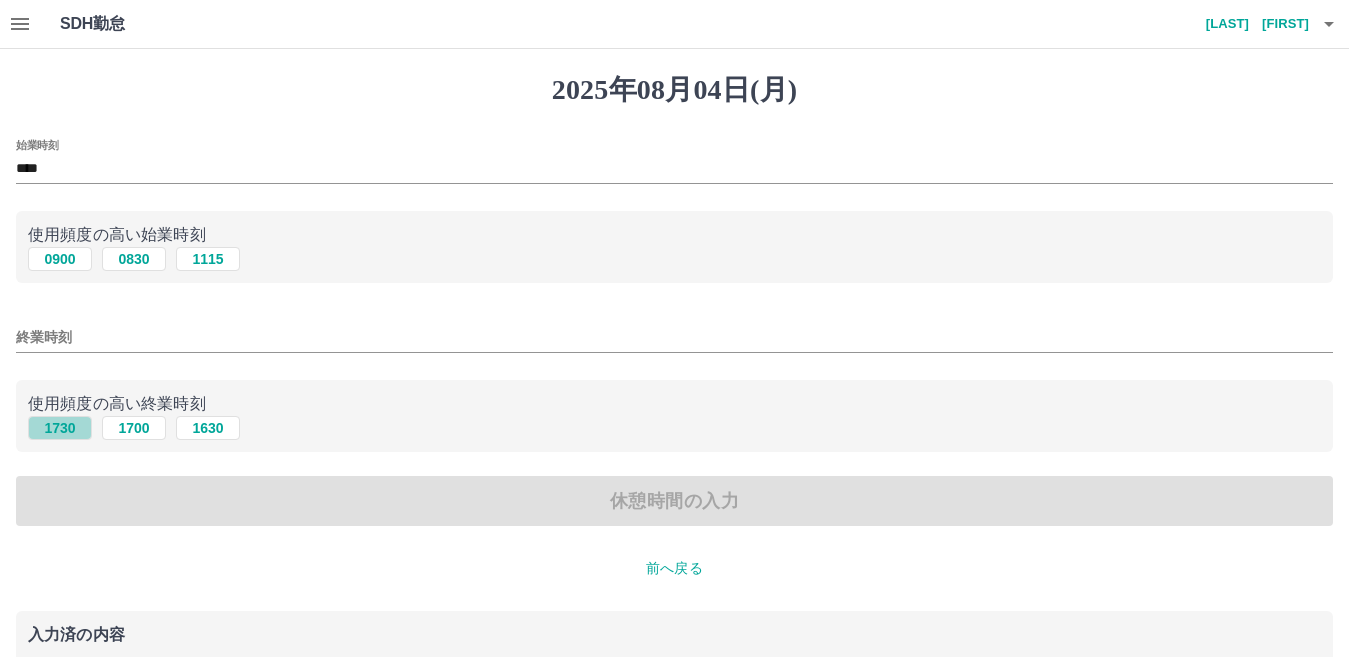 click on "1730" at bounding box center (60, 428) 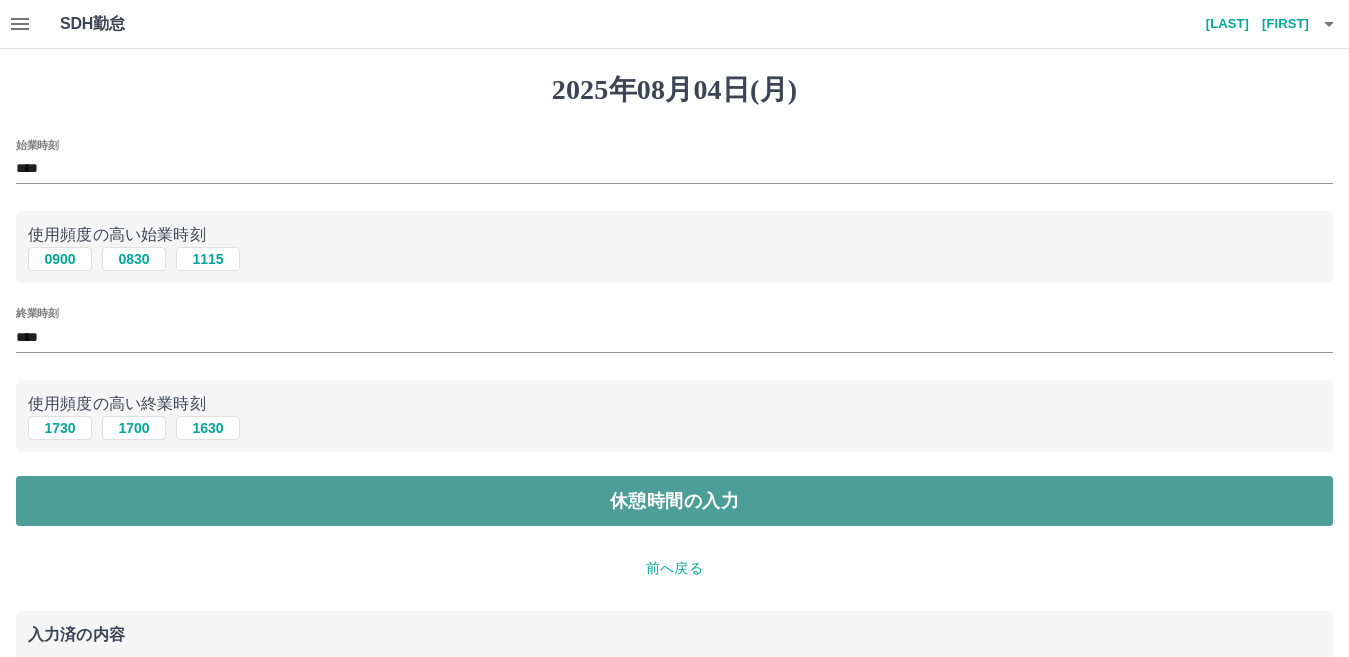 click on "休憩時間の入力" at bounding box center [674, 501] 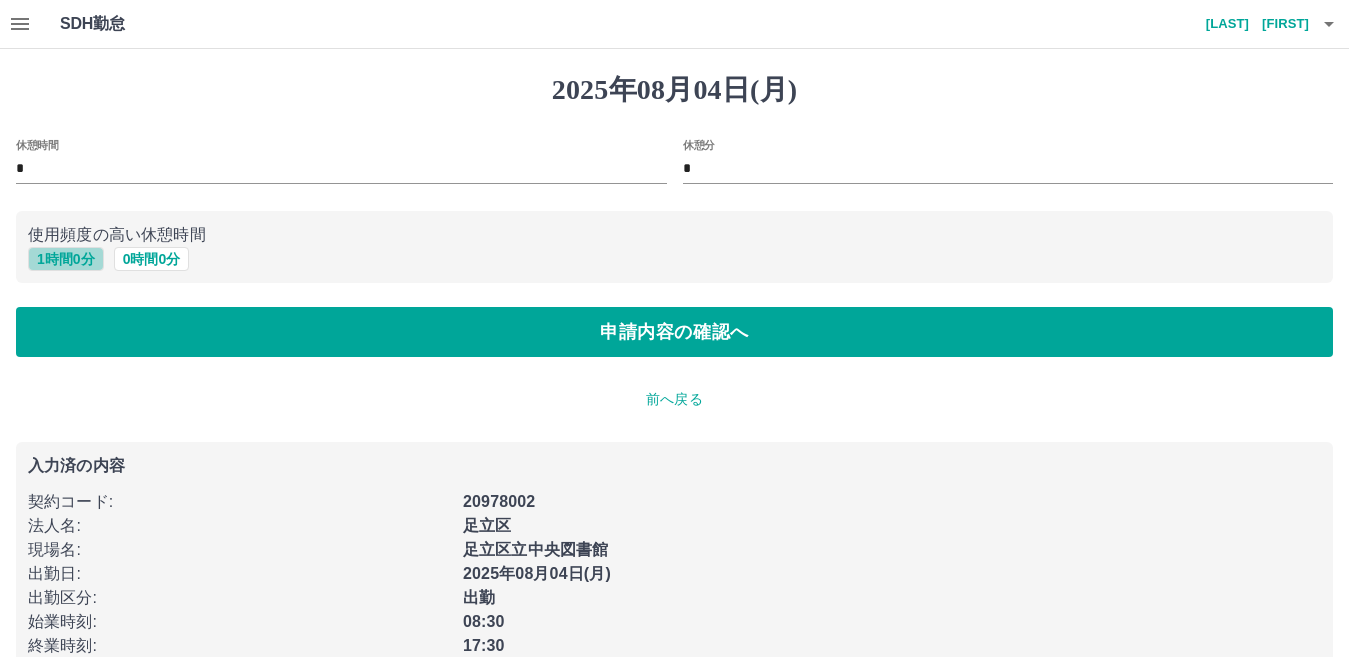 click on "1 時間 0 分" at bounding box center (66, 259) 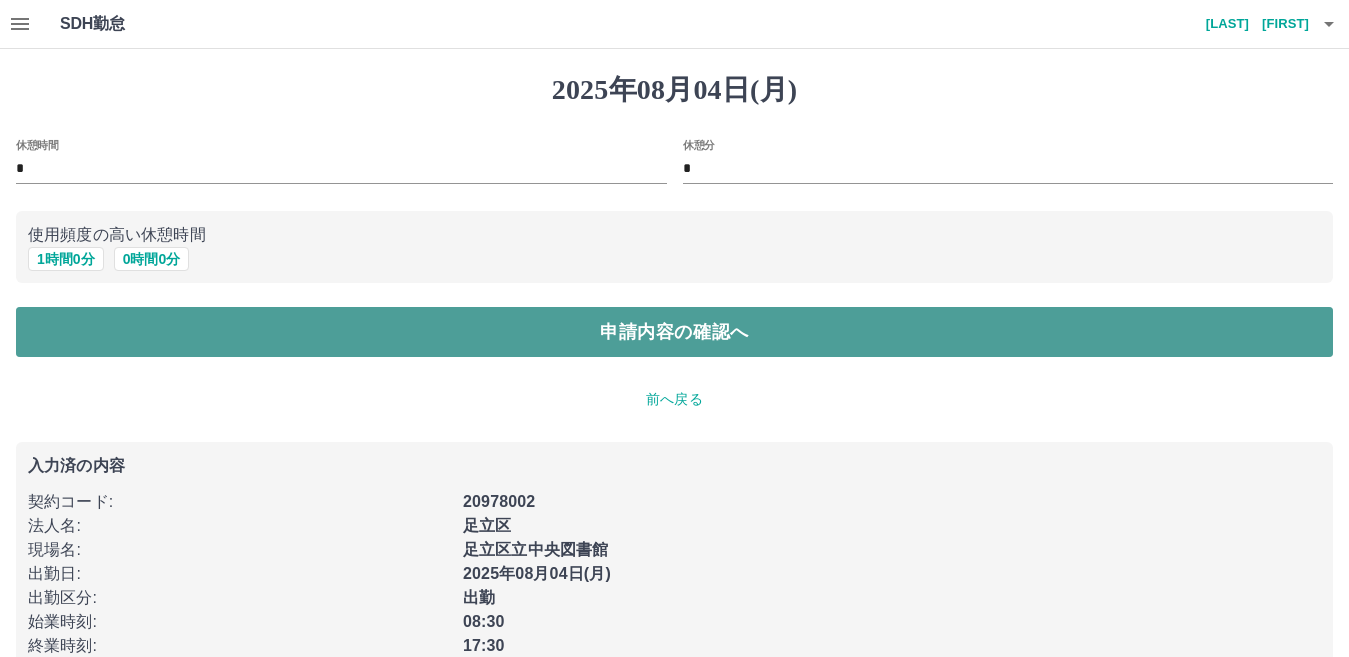 click on "申請内容の確認へ" at bounding box center [674, 332] 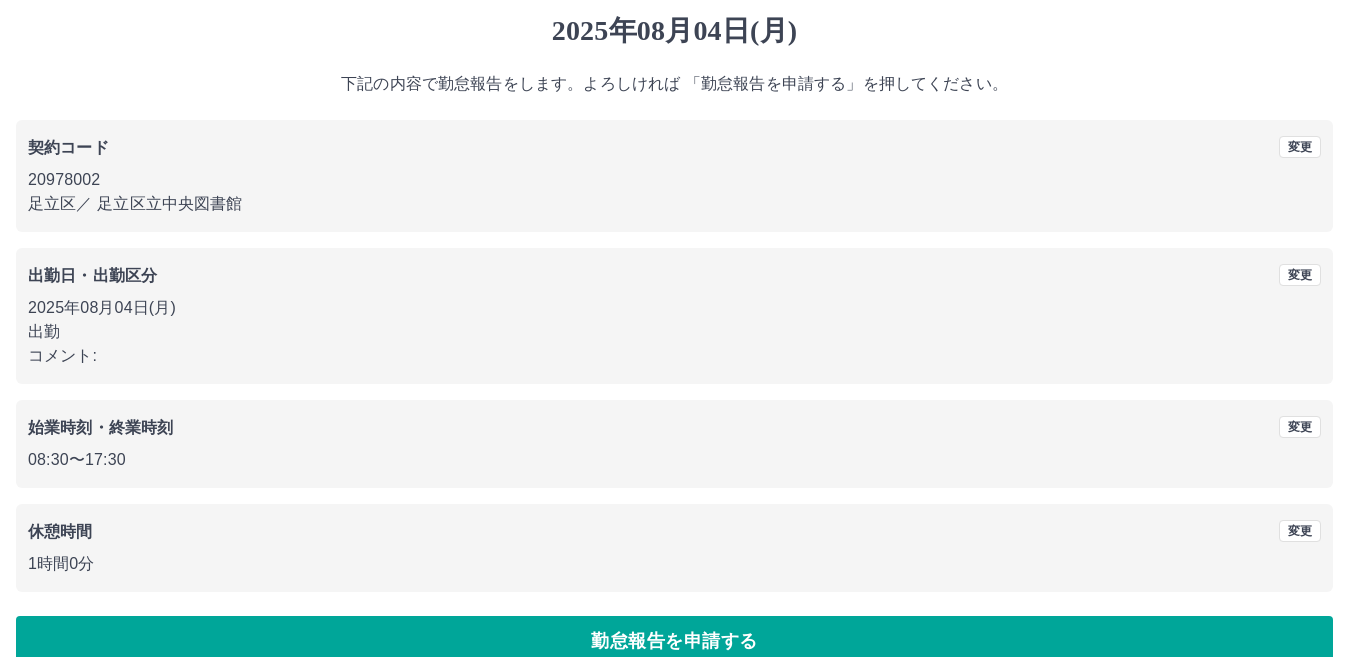 scroll, scrollTop: 92, scrollLeft: 0, axis: vertical 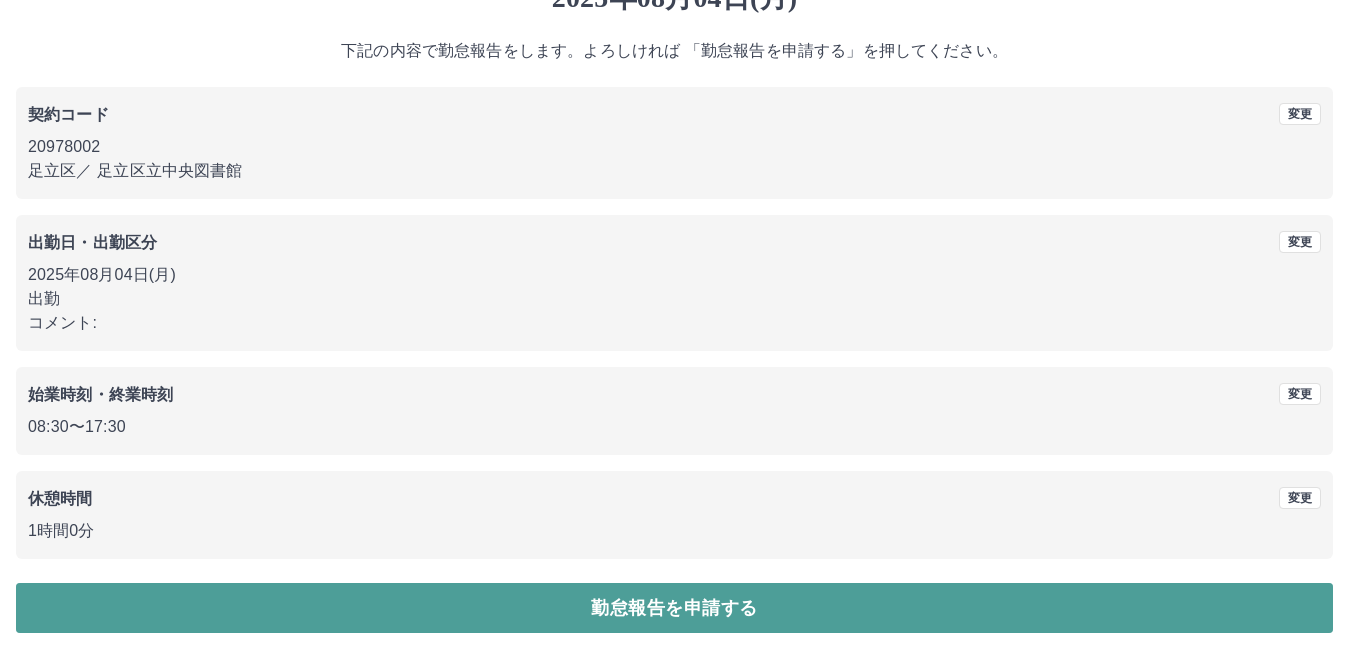 click on "勤怠報告を申請する" at bounding box center (674, 608) 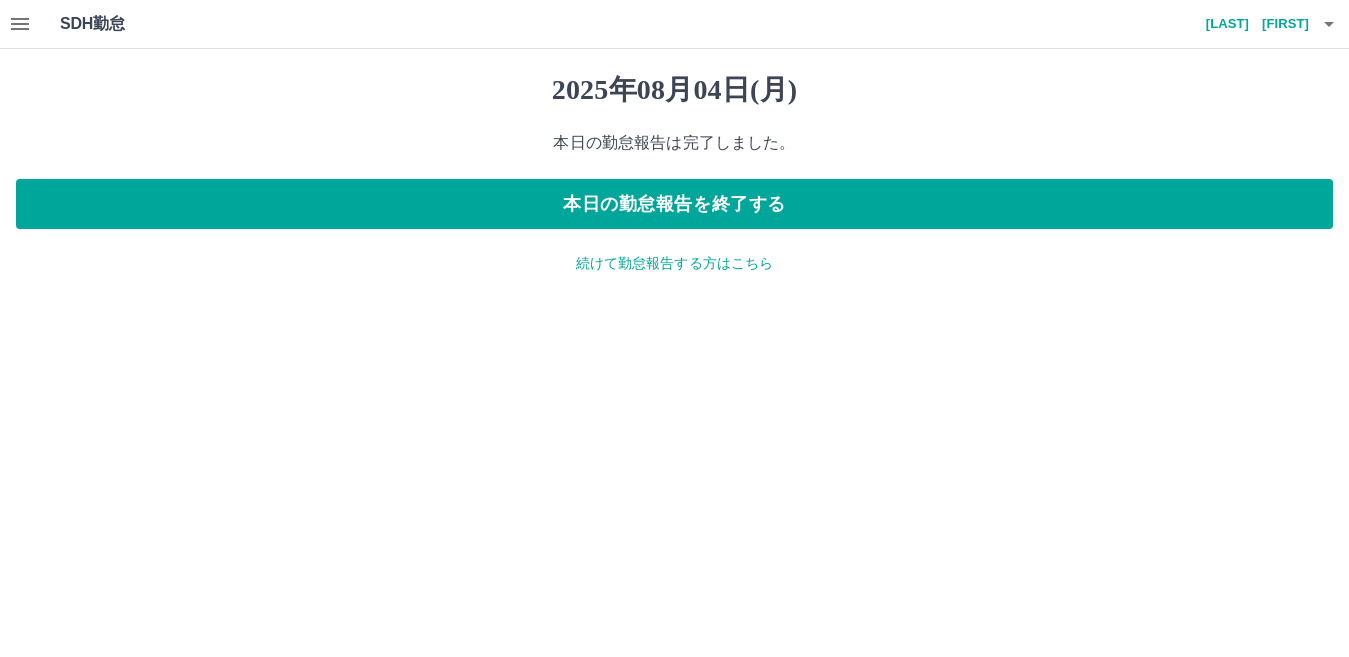 scroll, scrollTop: 0, scrollLeft: 0, axis: both 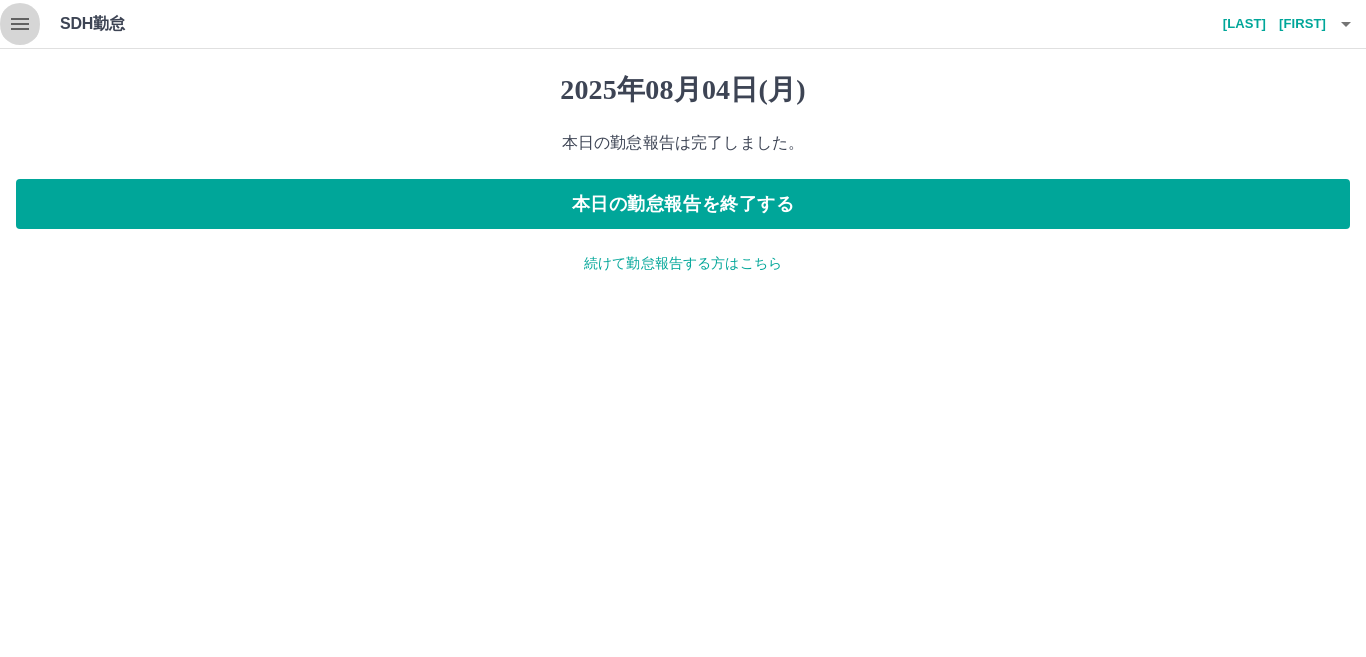 click 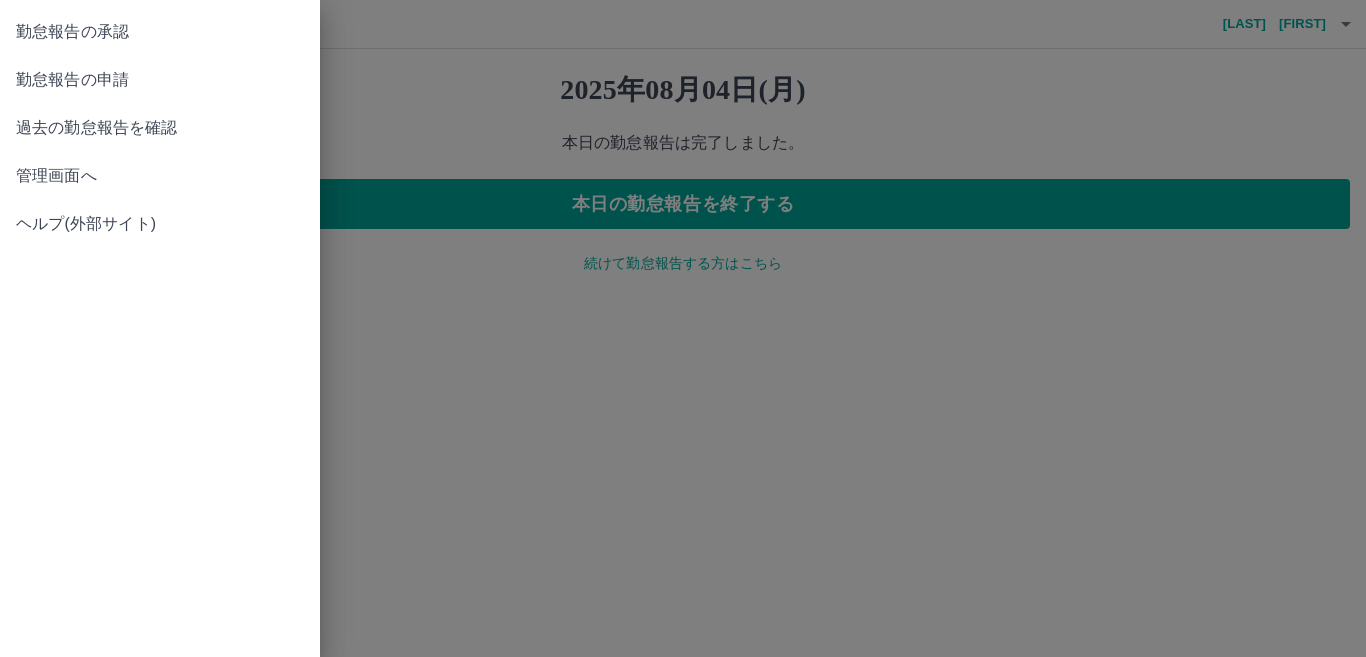click on "勤怠報告の承認" at bounding box center [160, 32] 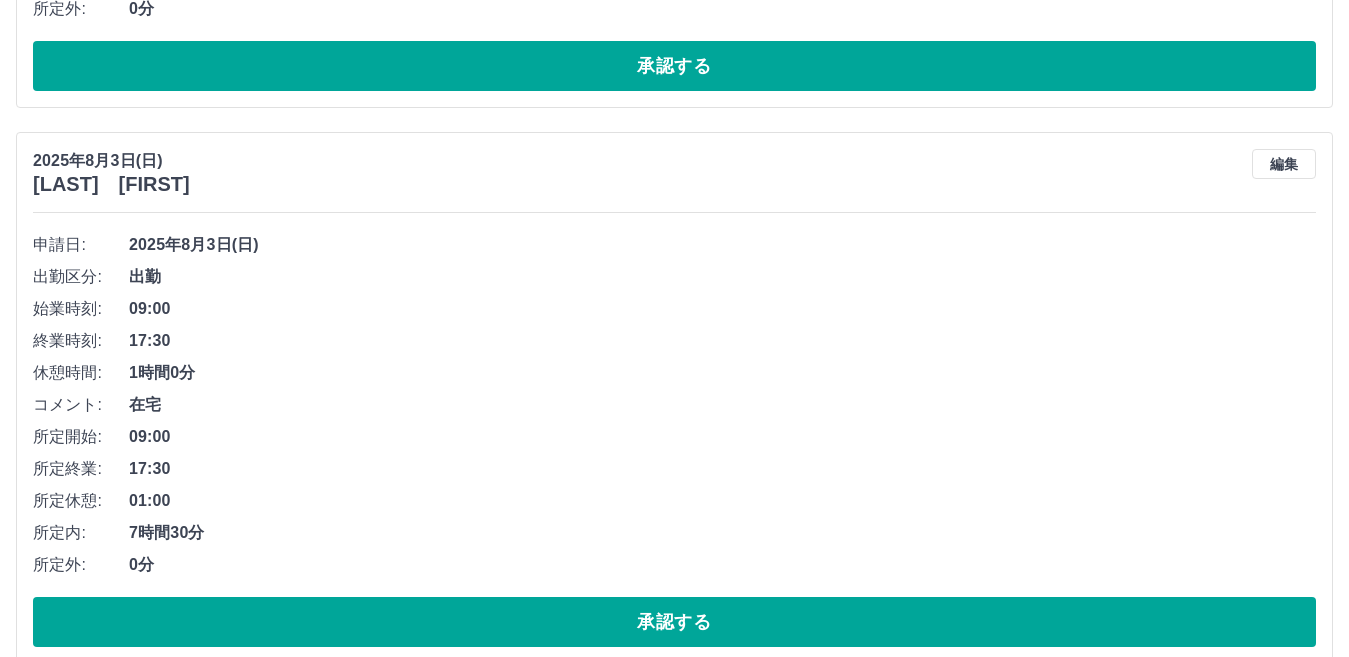 scroll, scrollTop: 693, scrollLeft: 0, axis: vertical 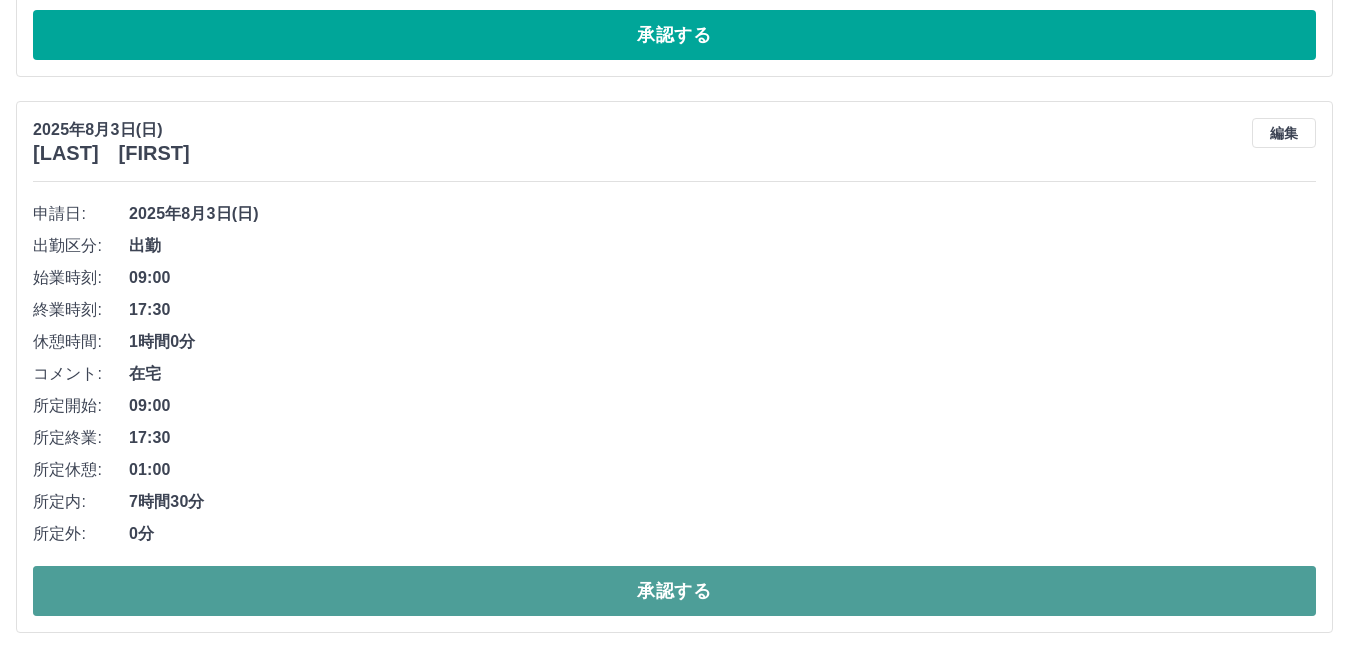 click on "承認する" at bounding box center (674, 591) 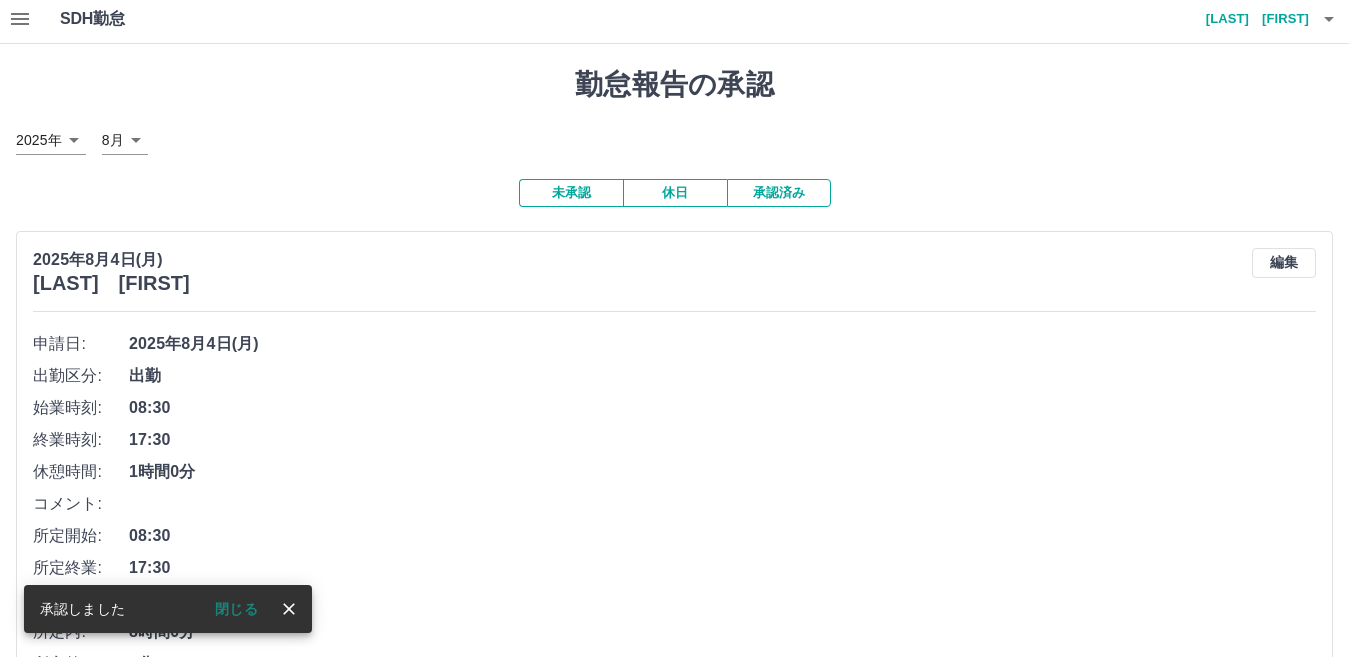 scroll, scrollTop: 0, scrollLeft: 0, axis: both 